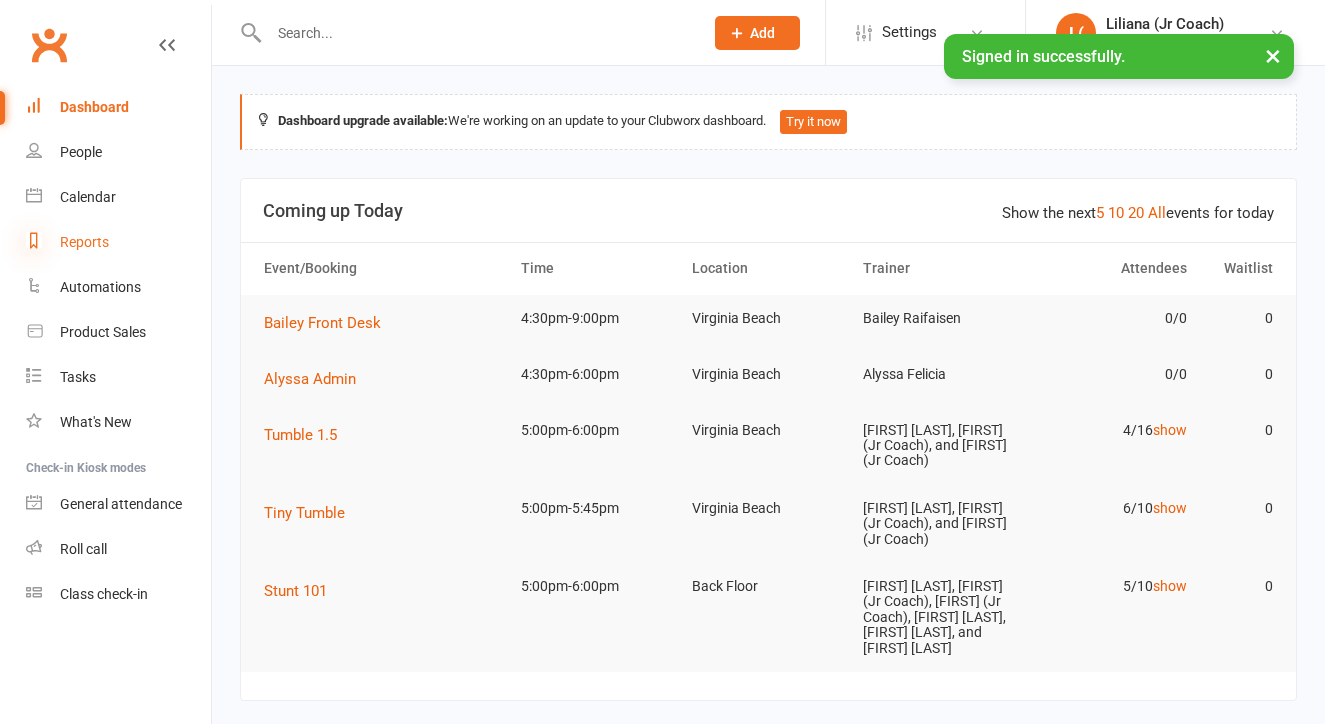 scroll, scrollTop: 0, scrollLeft: 0, axis: both 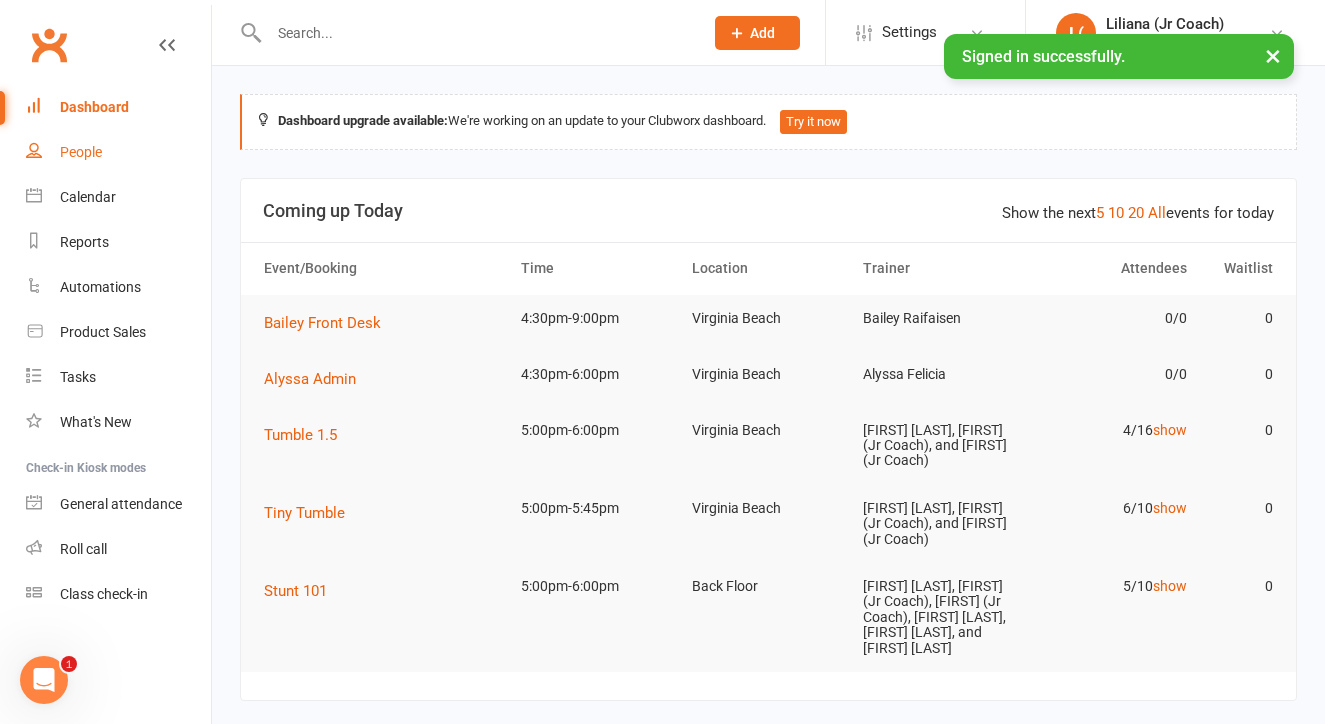 click on "People" at bounding box center [81, 152] 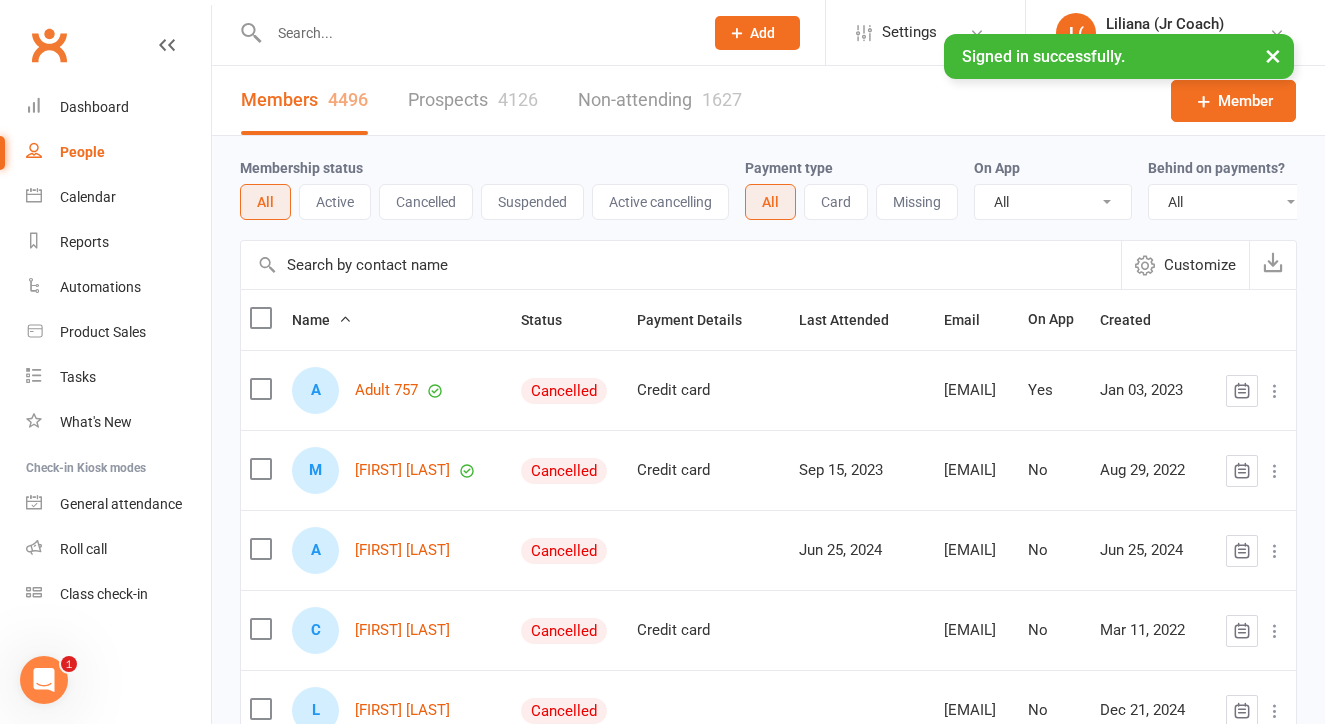 click at bounding box center [681, 265] 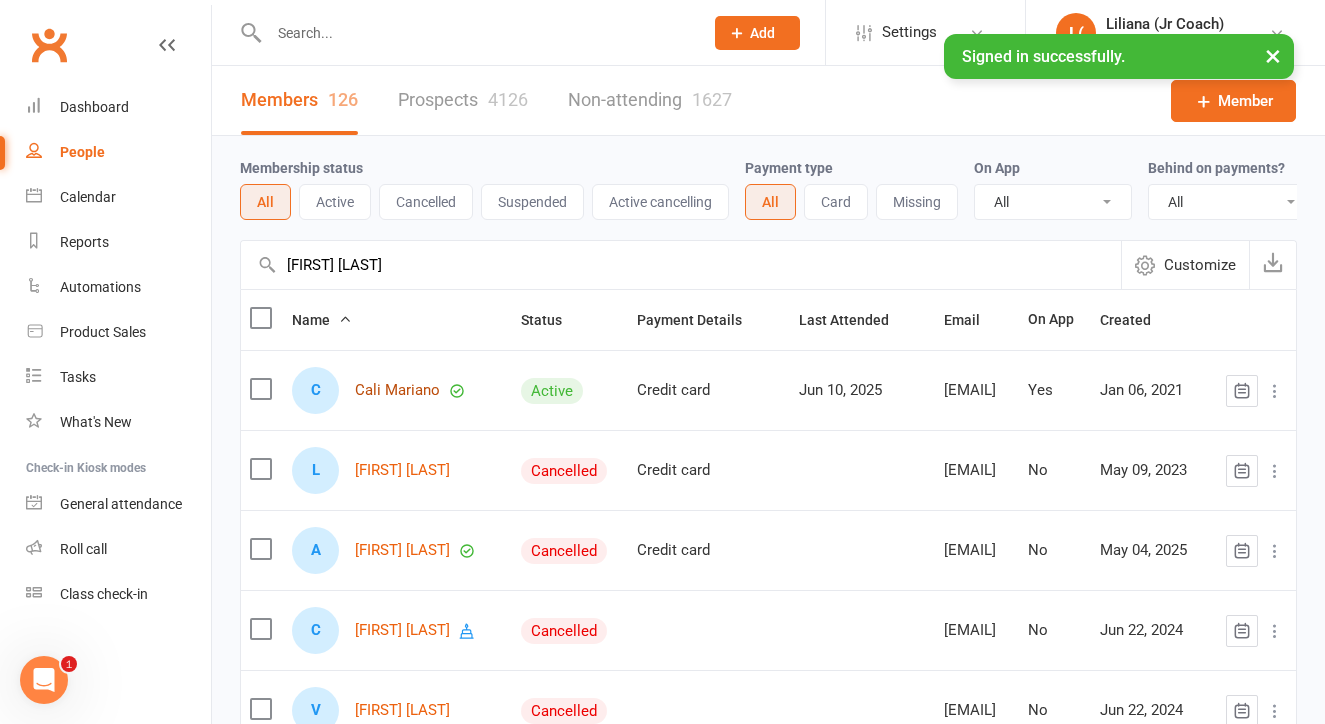type on "[FIRST] [LAST]" 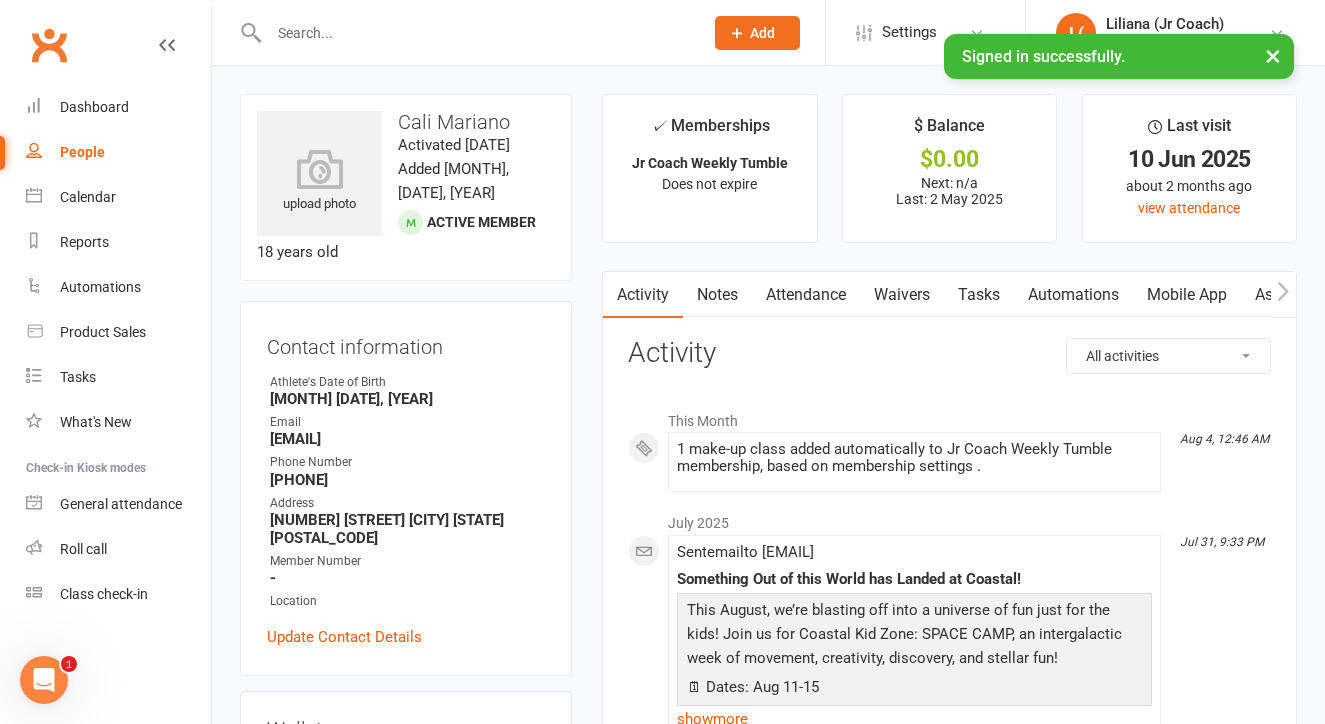 scroll, scrollTop: 0, scrollLeft: 0, axis: both 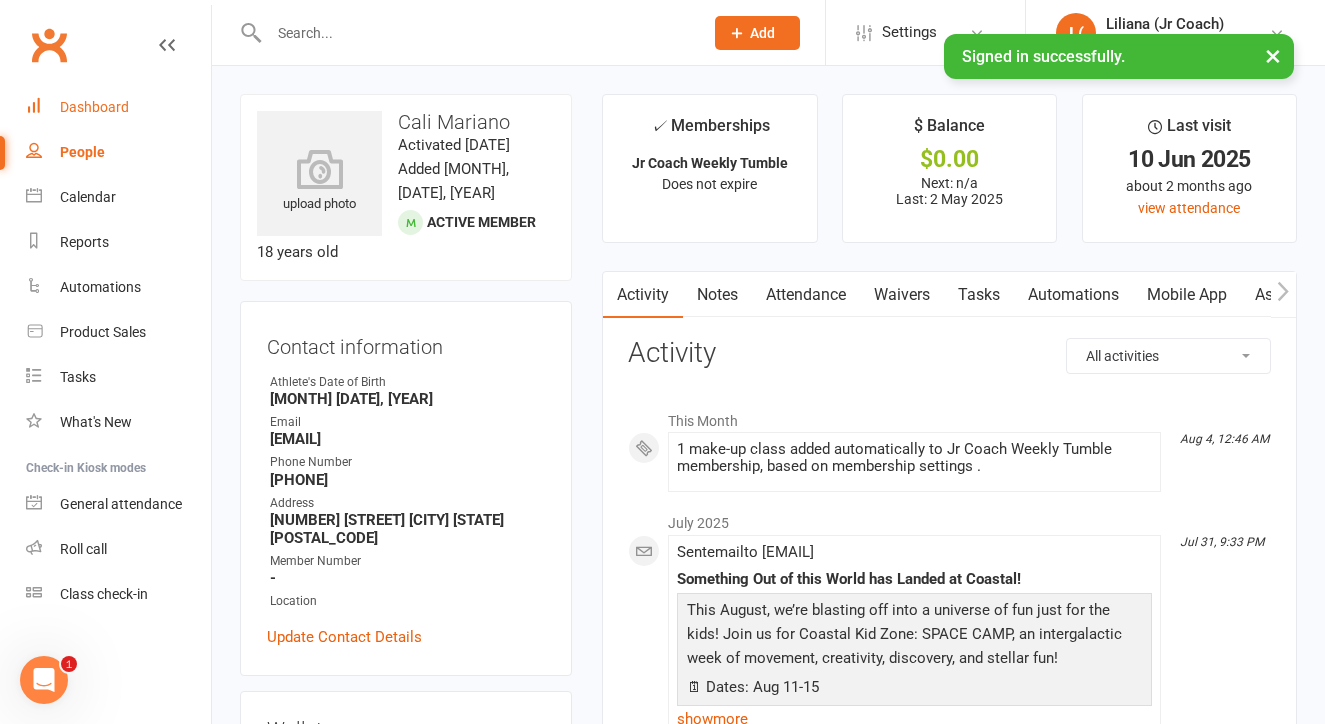 click on "Dashboard" at bounding box center [118, 107] 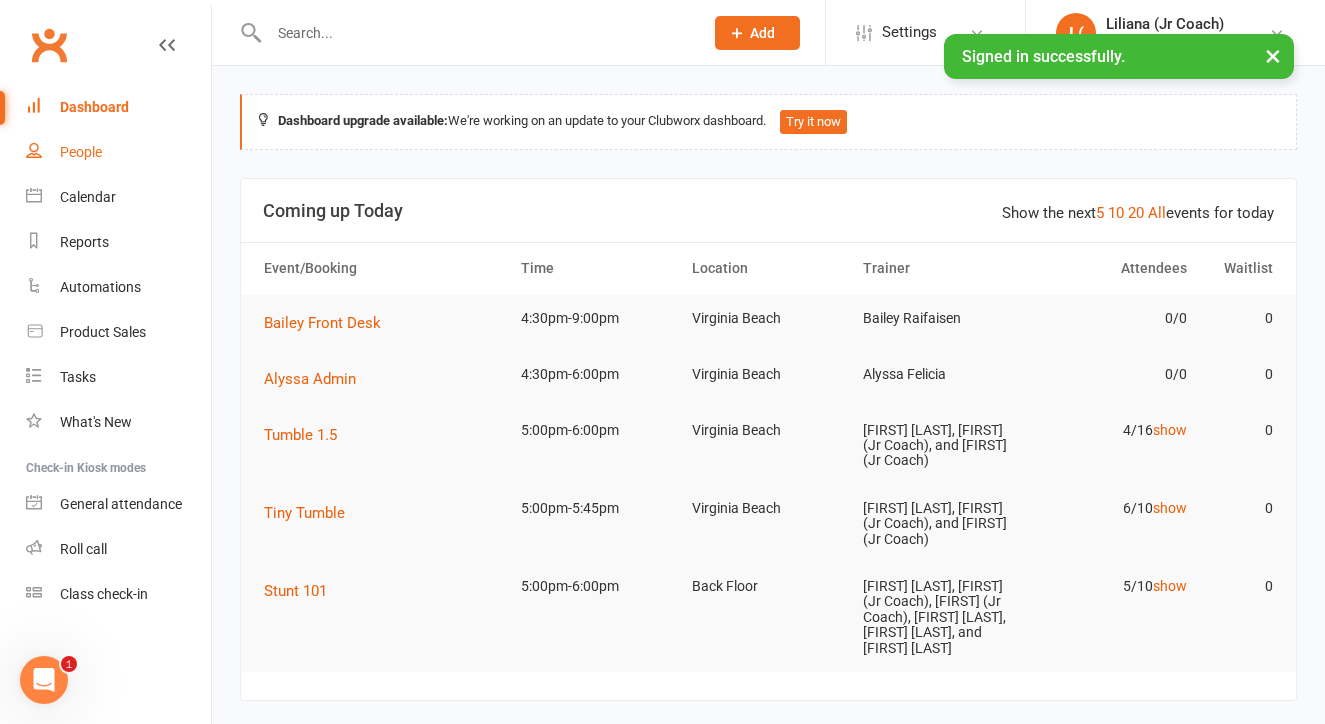 click on "People" at bounding box center (81, 152) 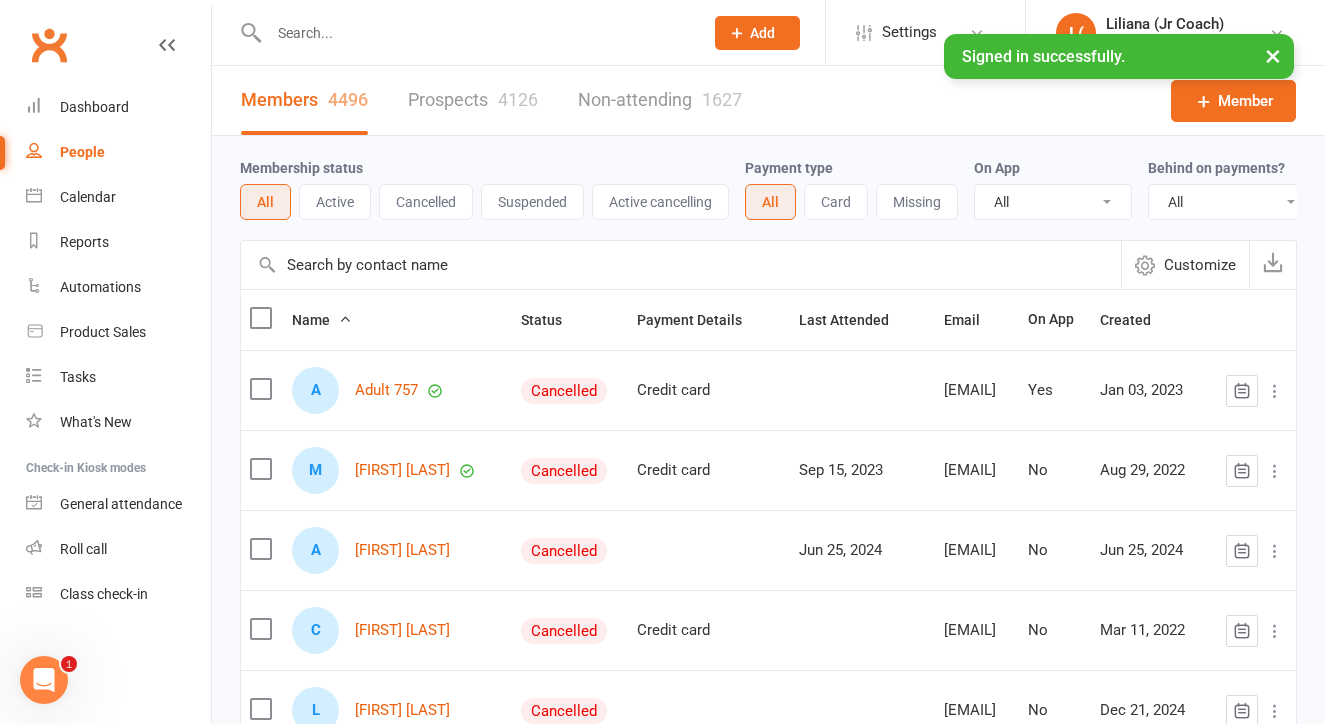 click at bounding box center [681, 265] 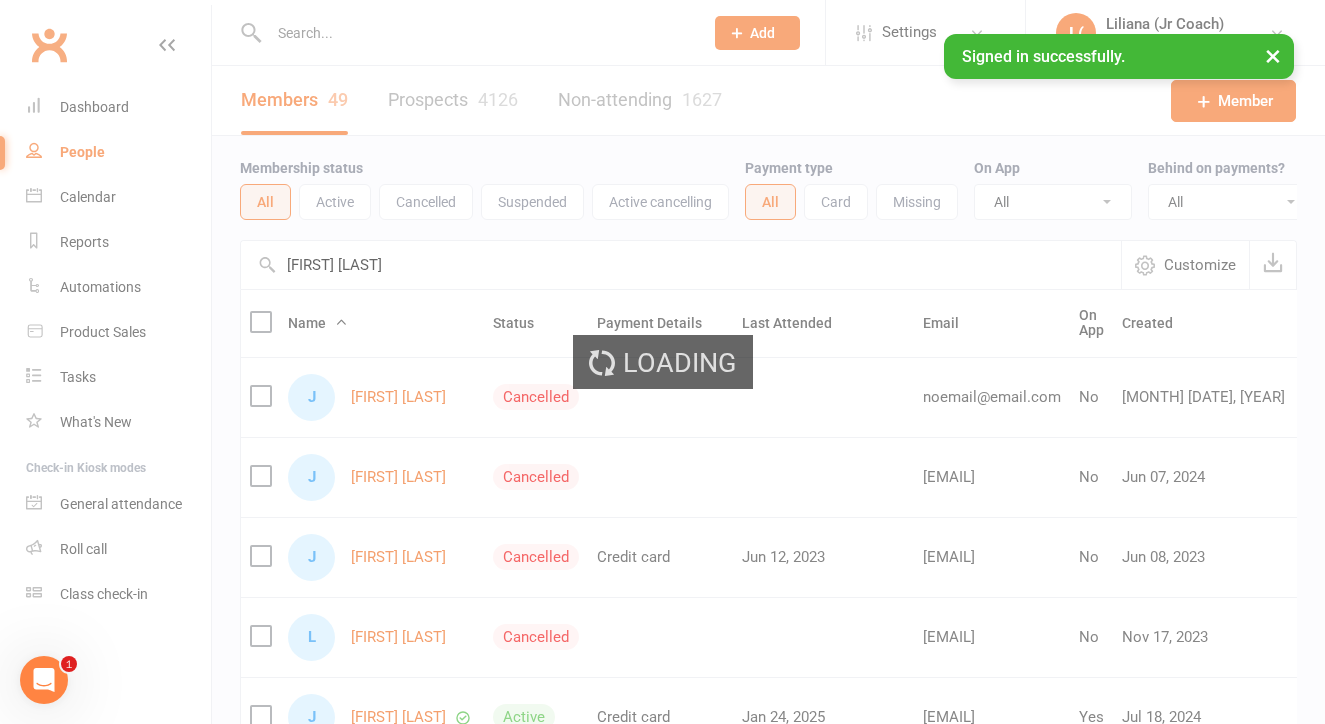 scroll, scrollTop: 0, scrollLeft: 0, axis: both 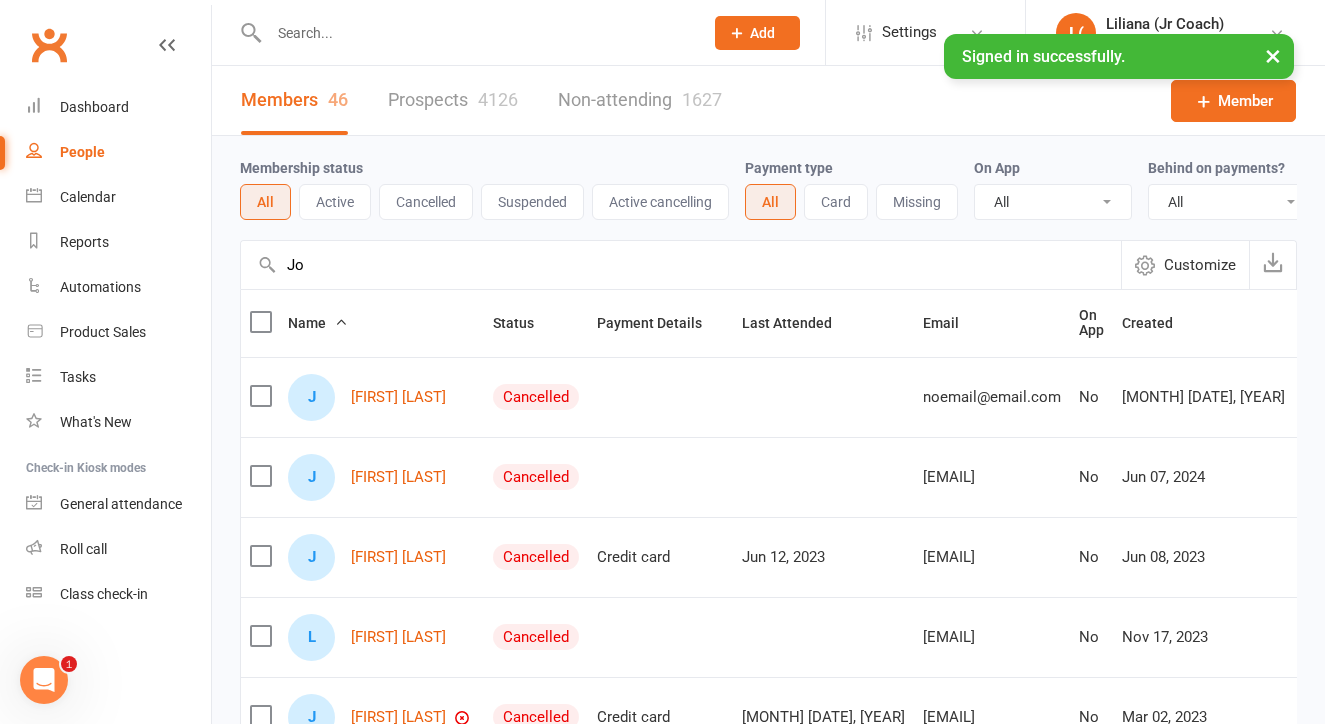 type on "J" 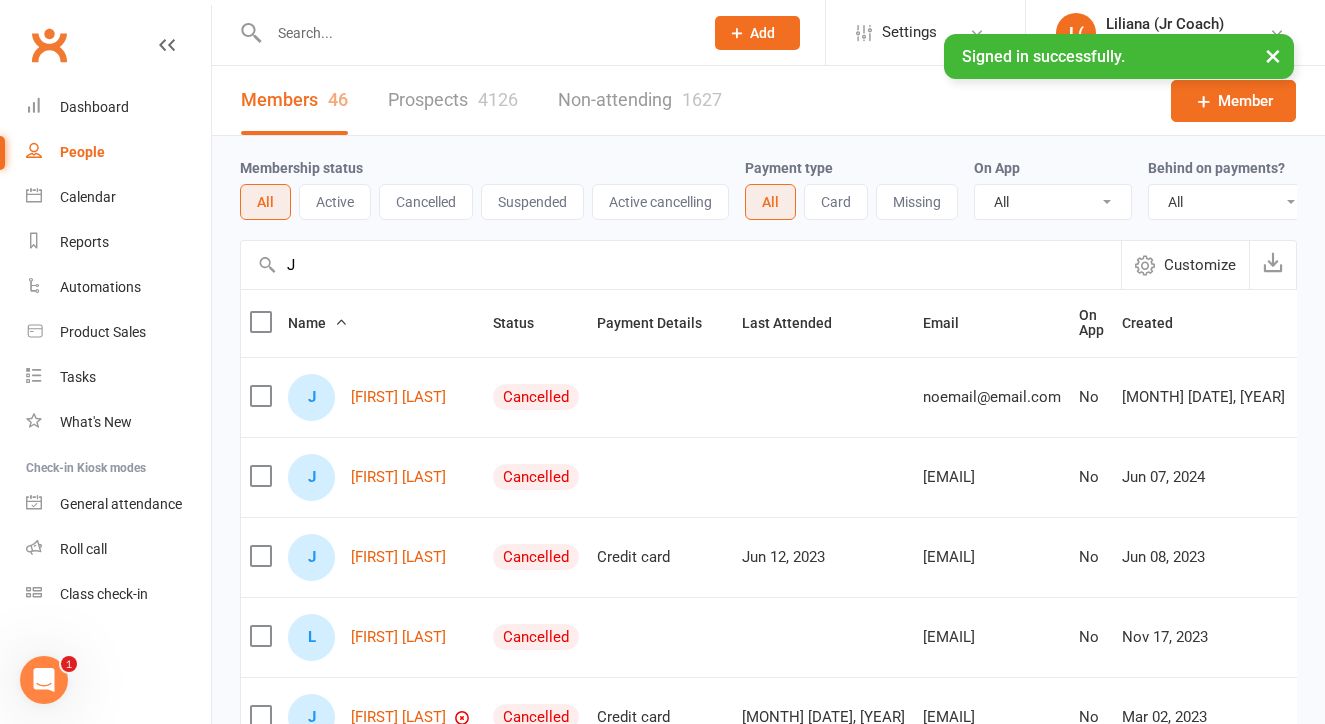 type 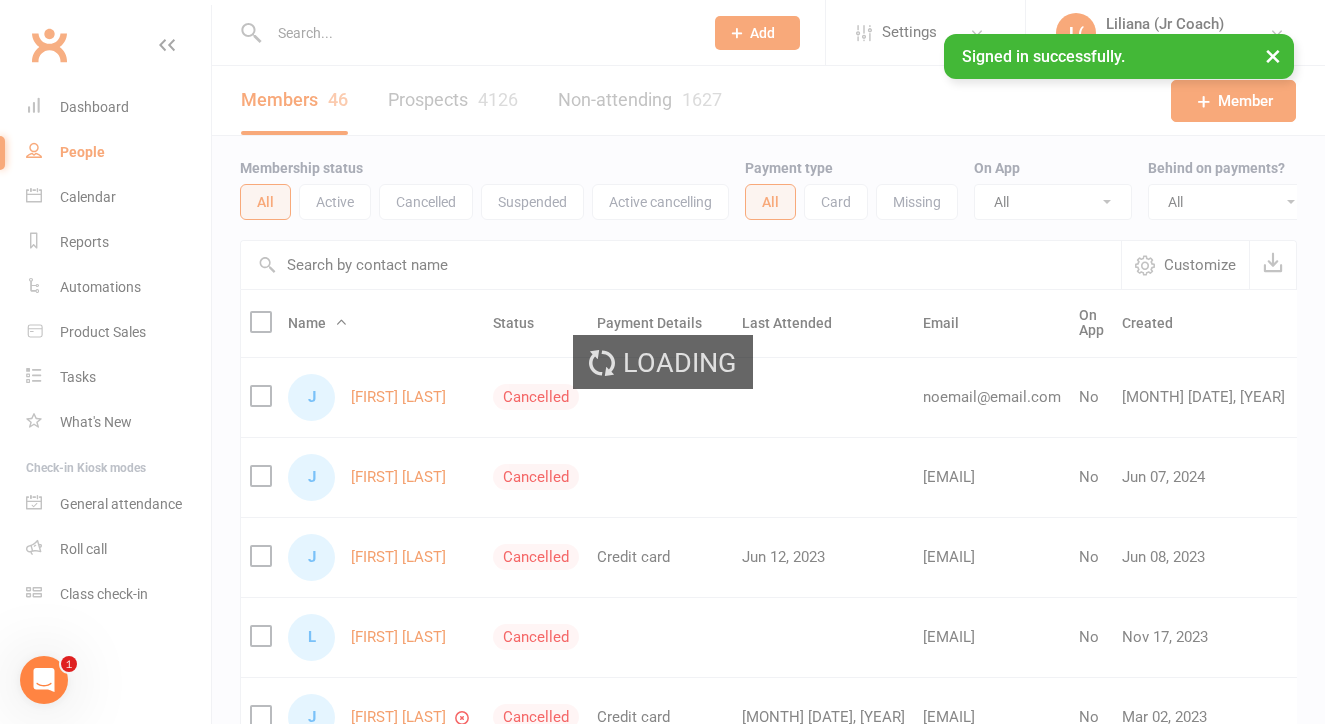 click on "Loading" at bounding box center (662, 362) 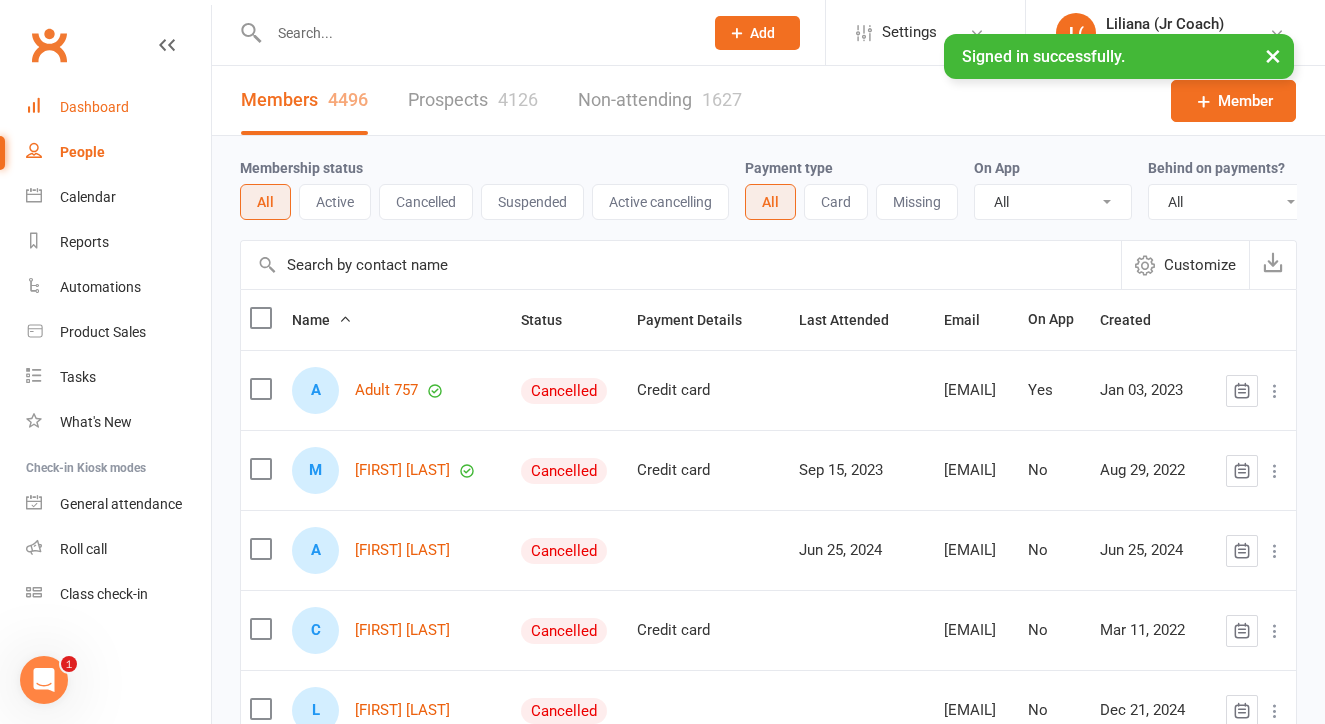 click on "Dashboard" at bounding box center [118, 107] 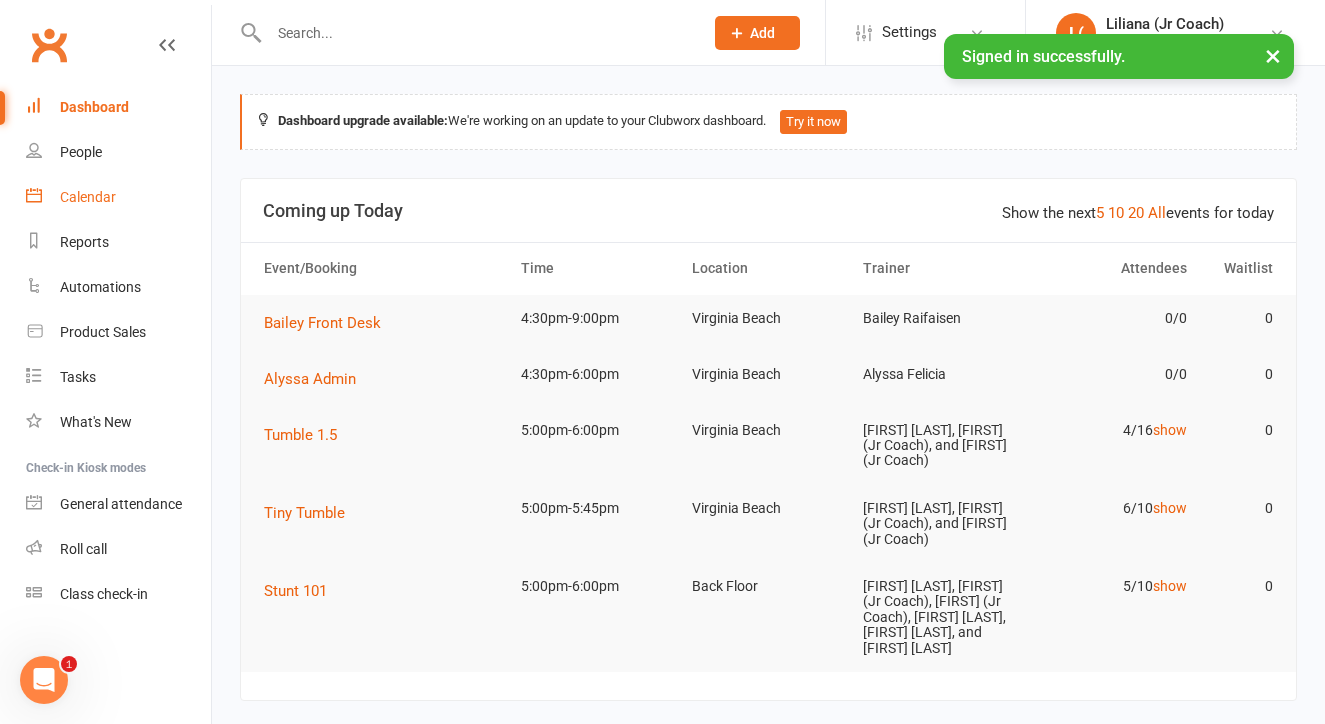 click on "Calendar" at bounding box center (118, 197) 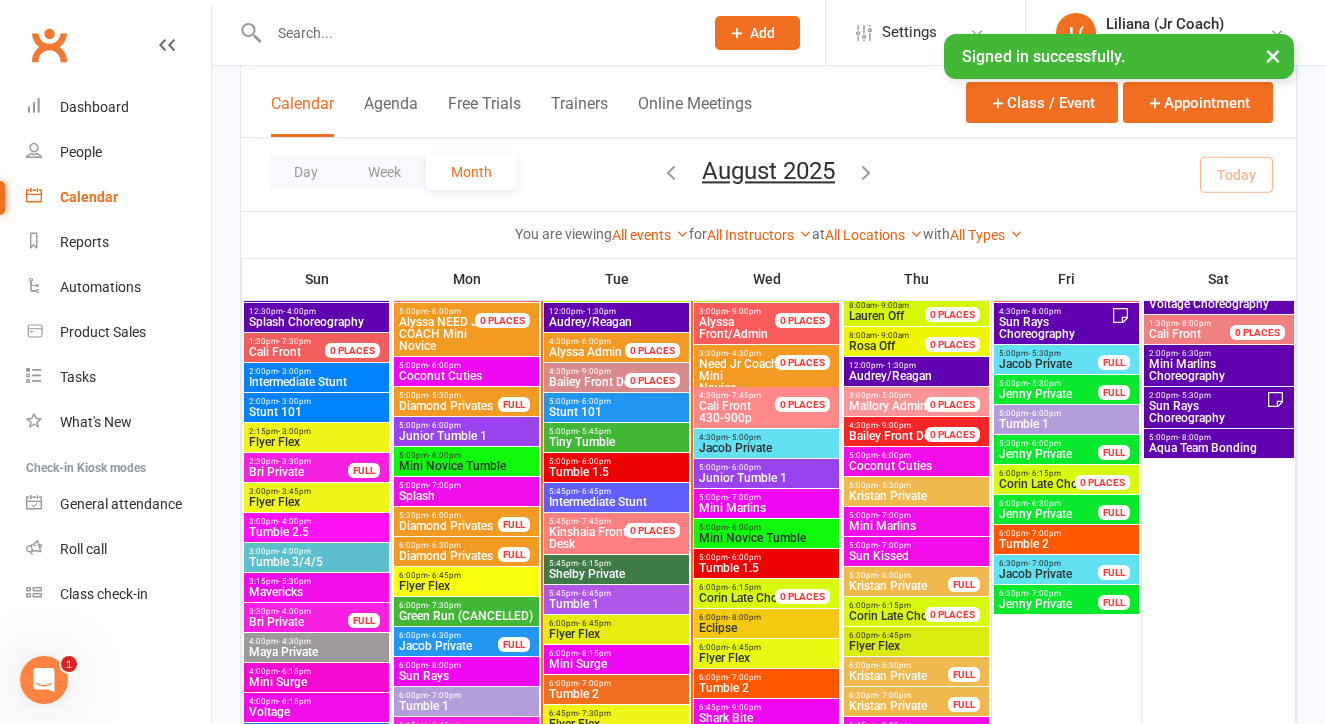 scroll, scrollTop: 1131, scrollLeft: 0, axis: vertical 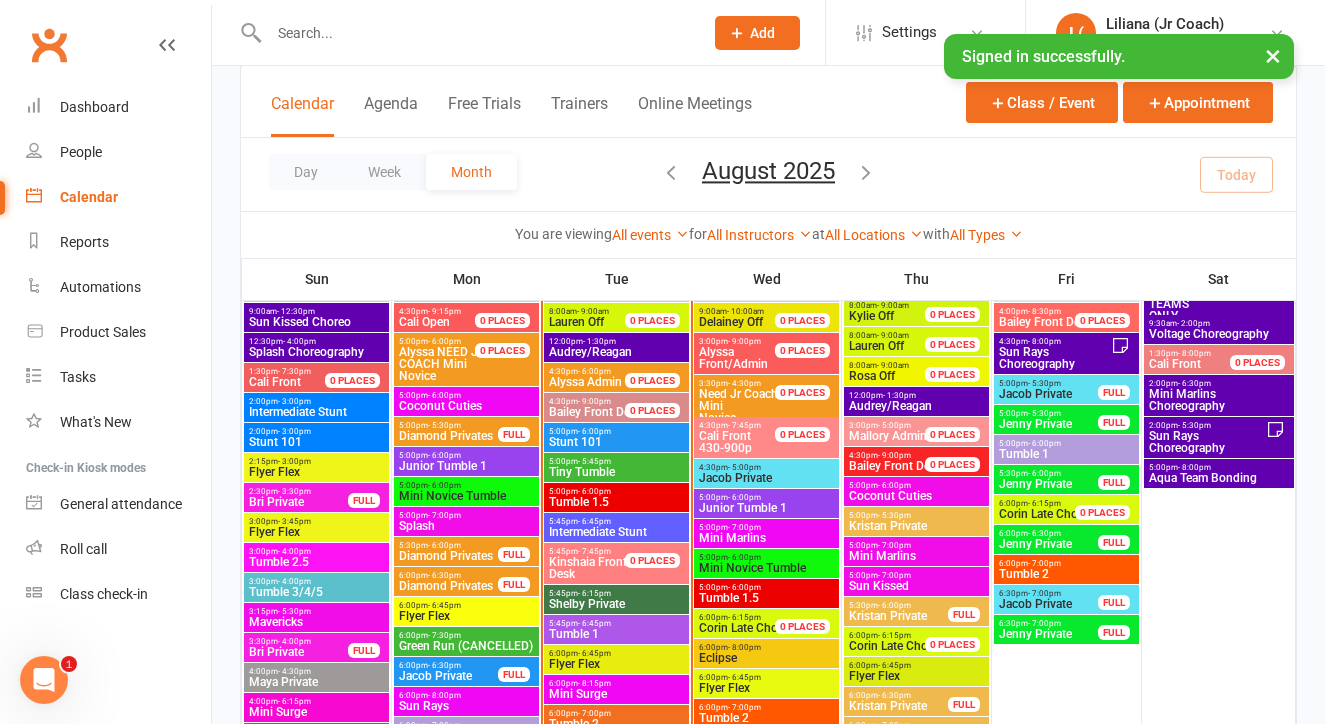 click on "Stunt 101" at bounding box center (616, 442) 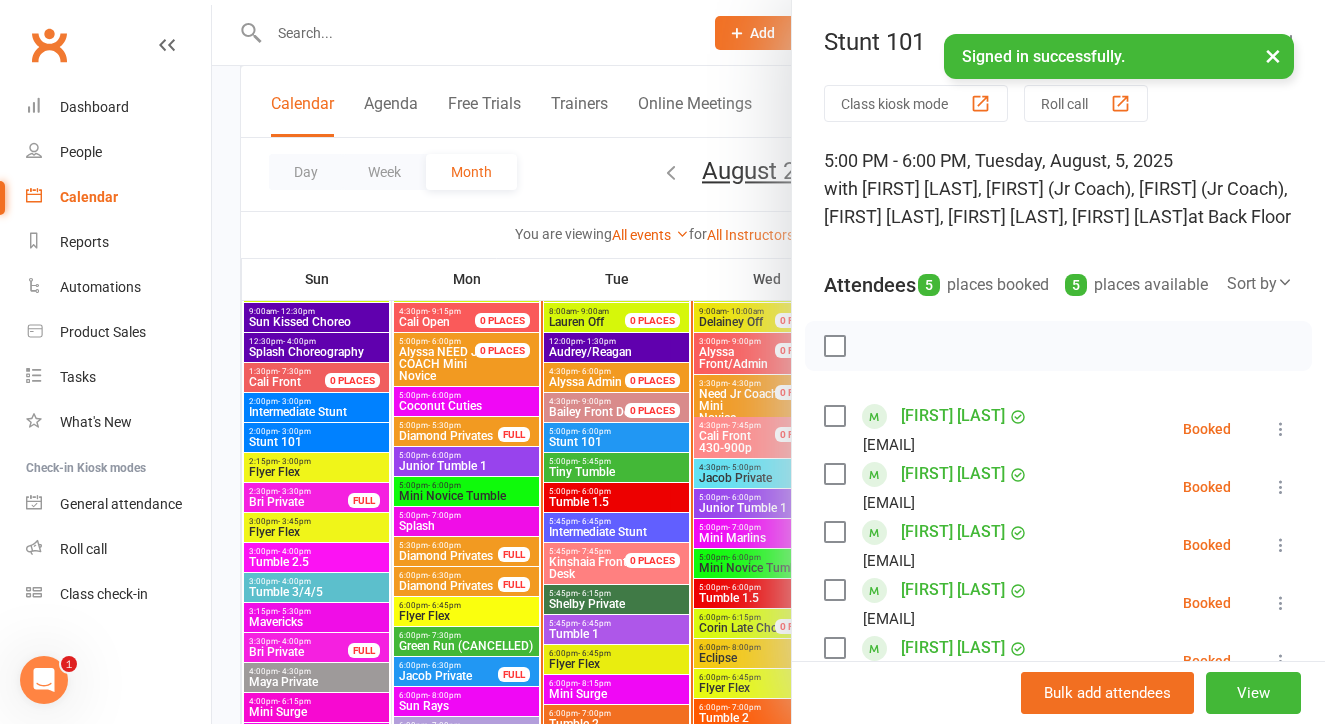 click at bounding box center [768, 362] 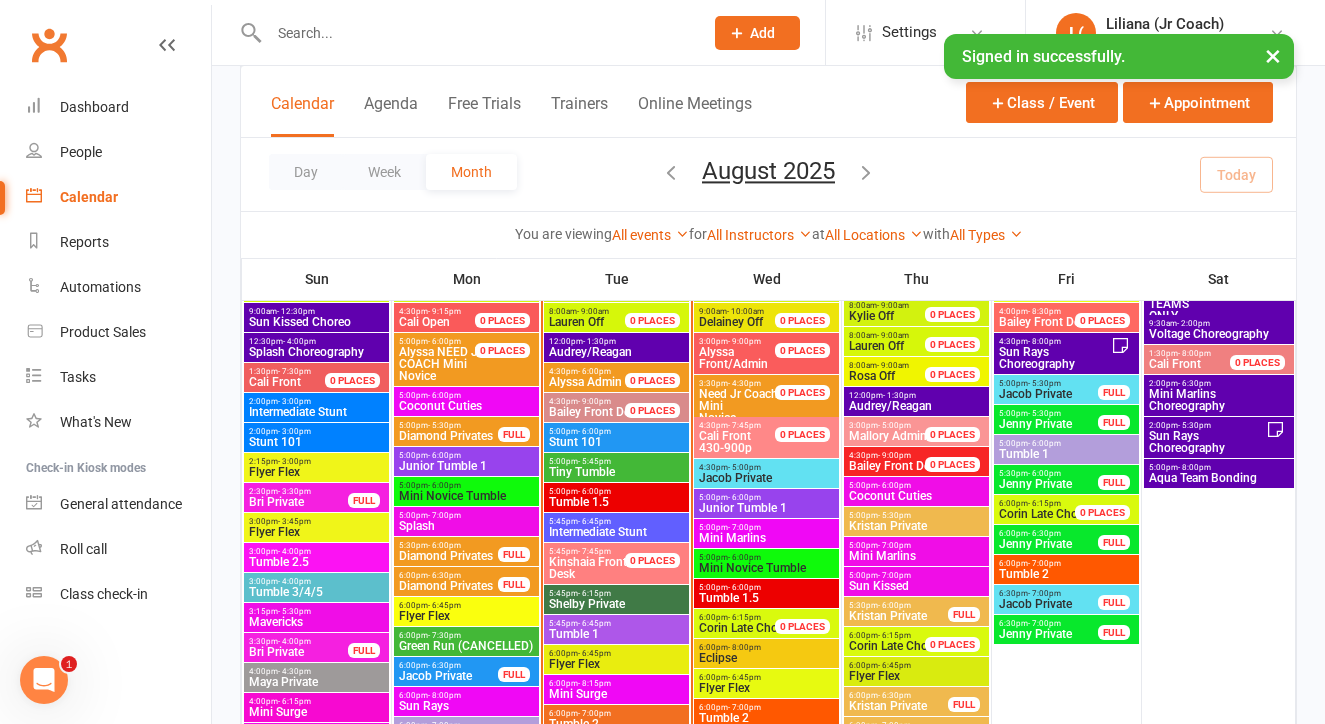 click on "5:00pm  - 5:45pm" at bounding box center (616, 461) 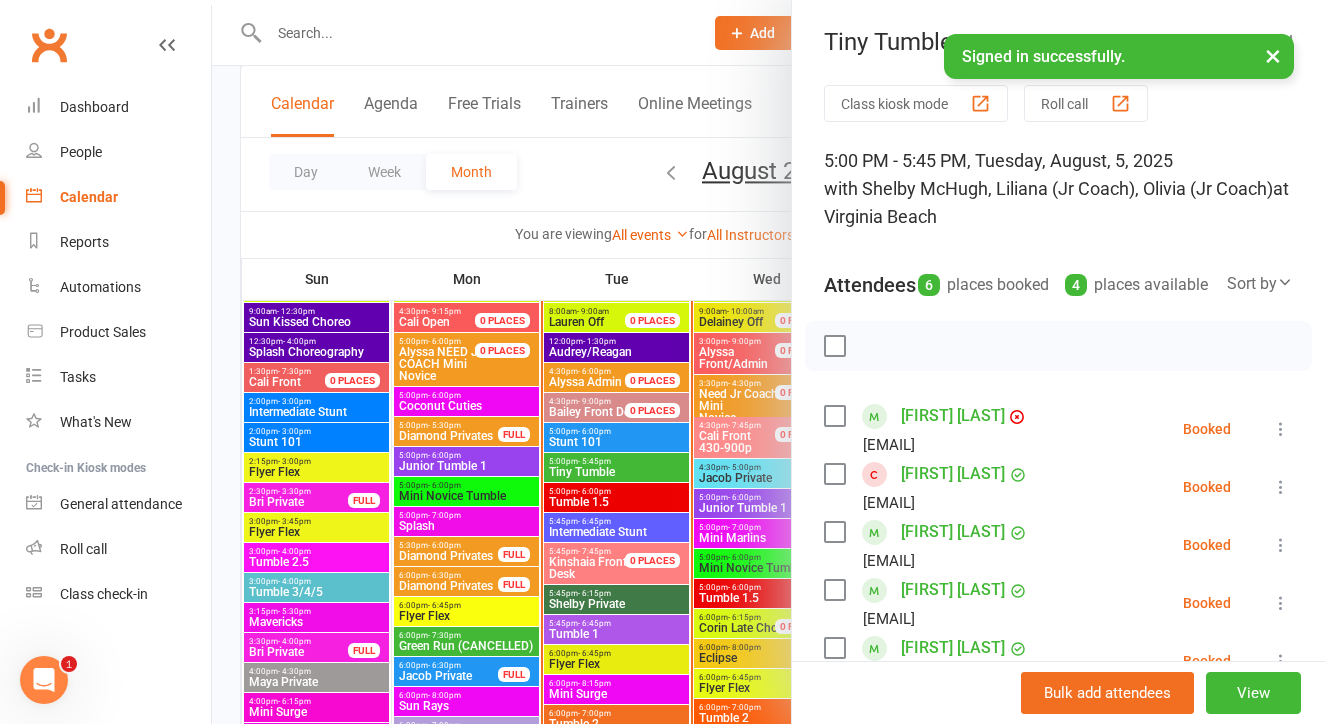 click at bounding box center (768, 362) 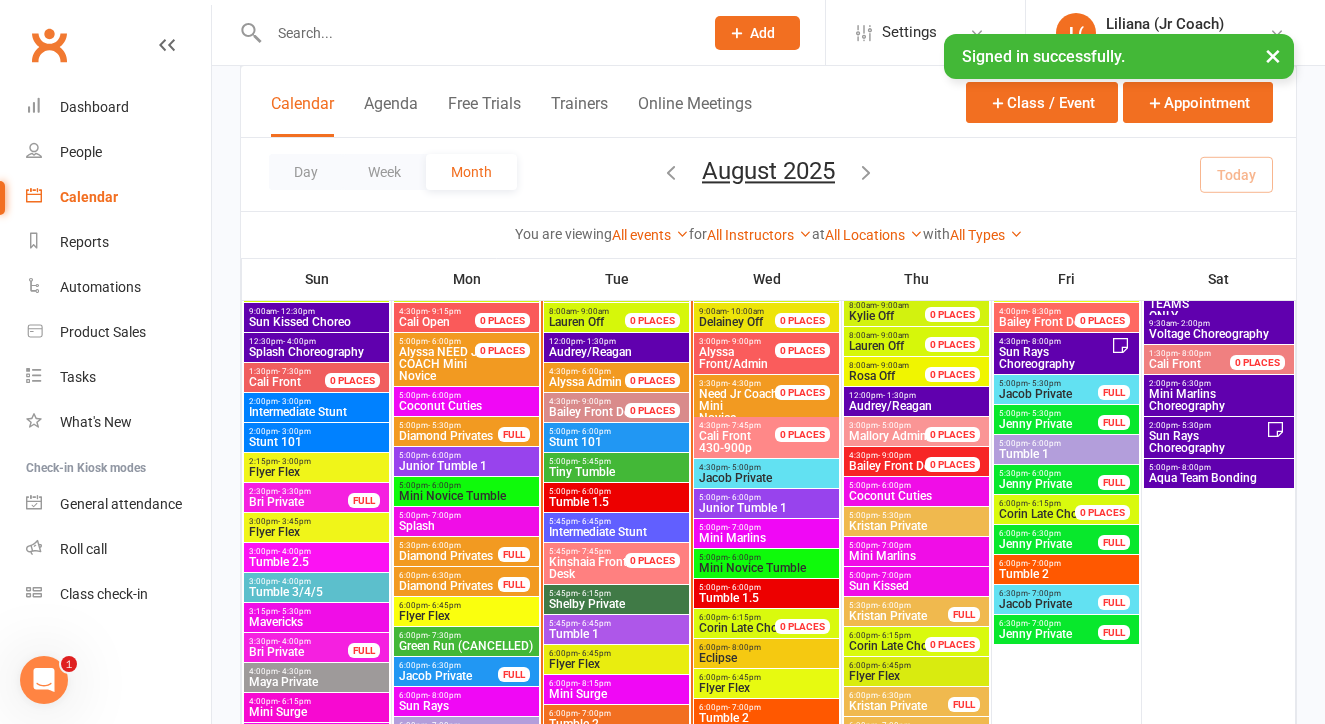 click at bounding box center [768, 362] 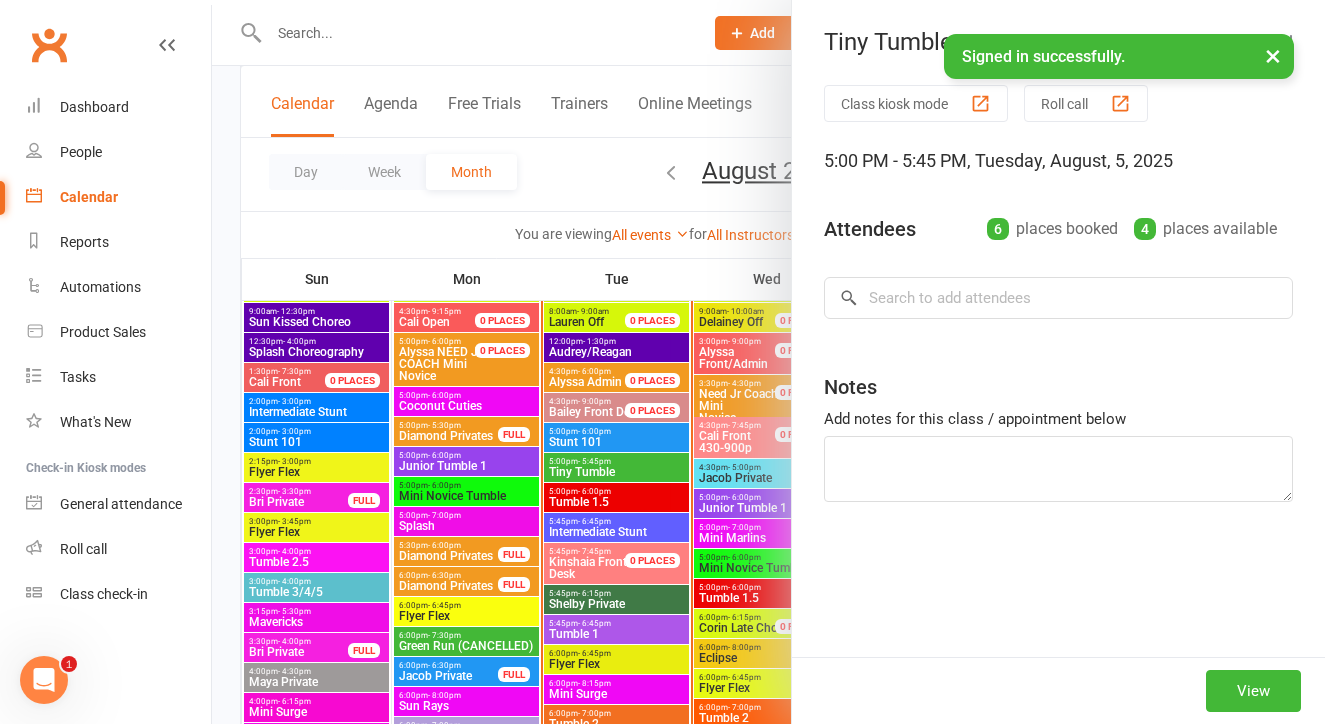 click at bounding box center [768, 362] 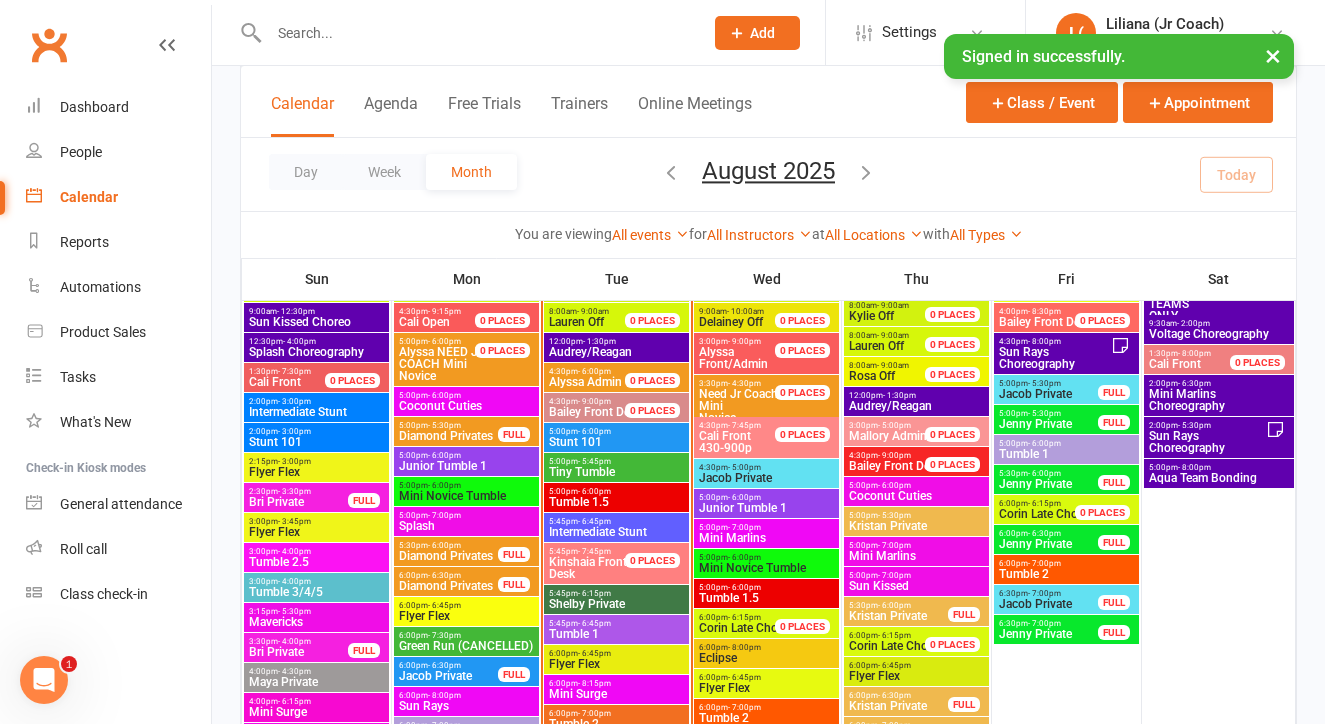 click at bounding box center [1046, 362] 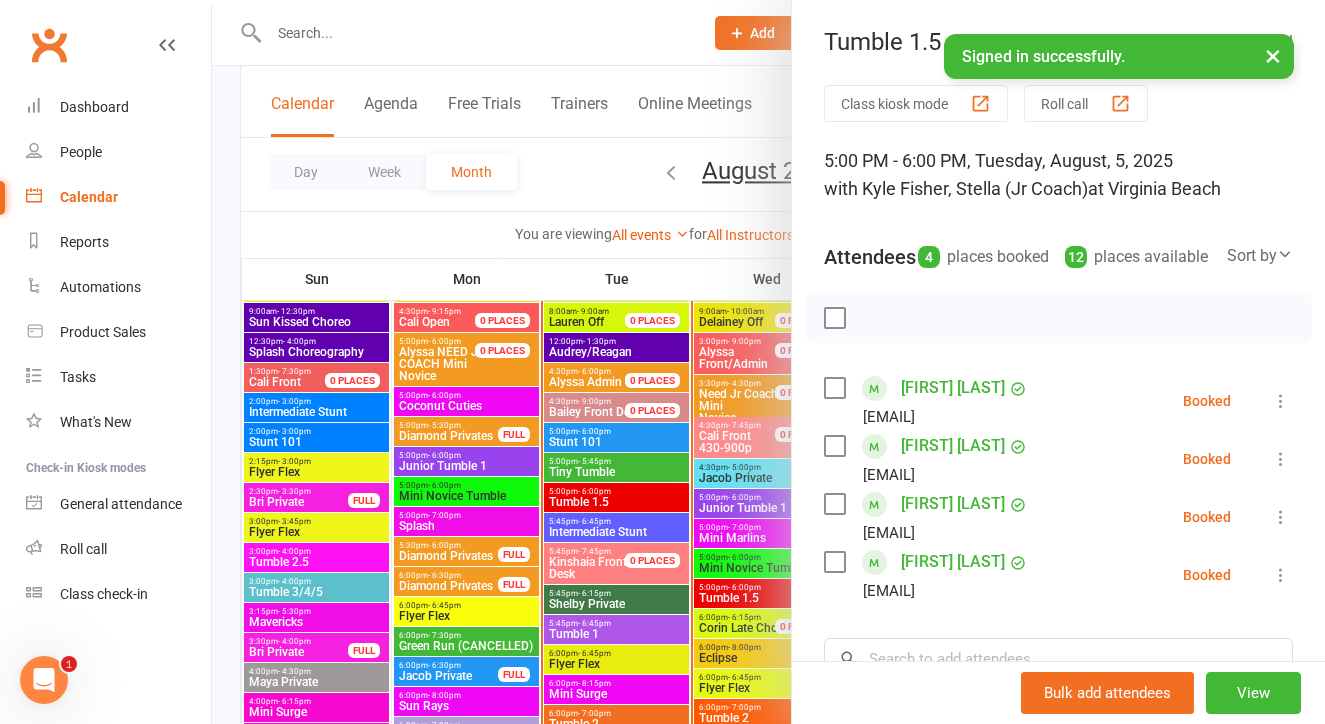 click at bounding box center [768, 362] 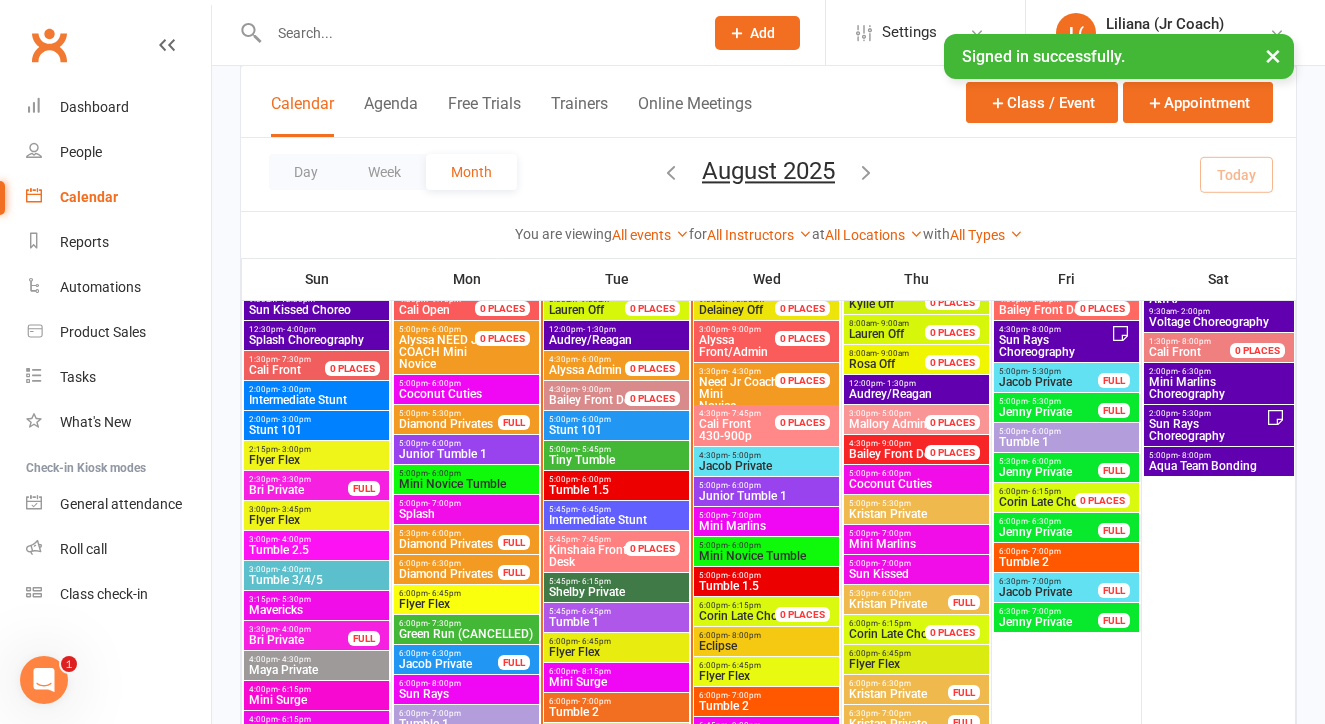 scroll, scrollTop: 1146, scrollLeft: 0, axis: vertical 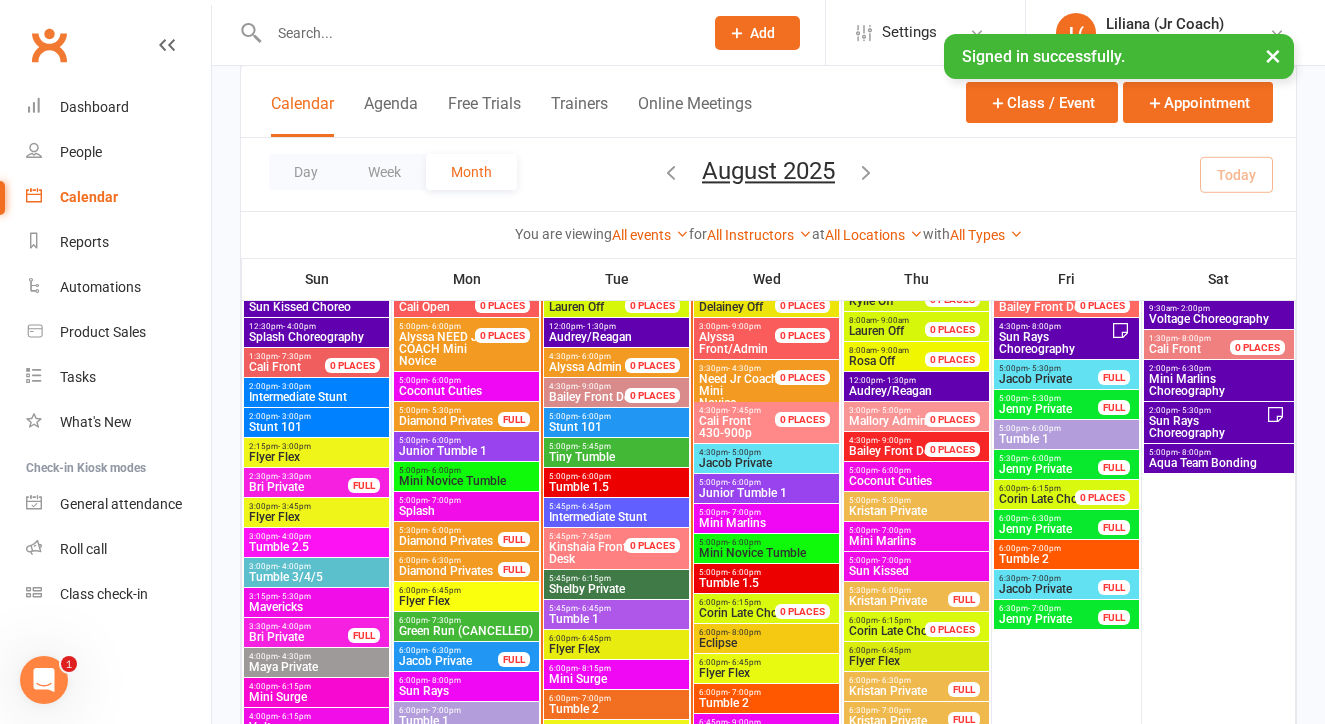 click on "5:45pm  - 6:45pm Intermediate Stunt" at bounding box center [616, 512] 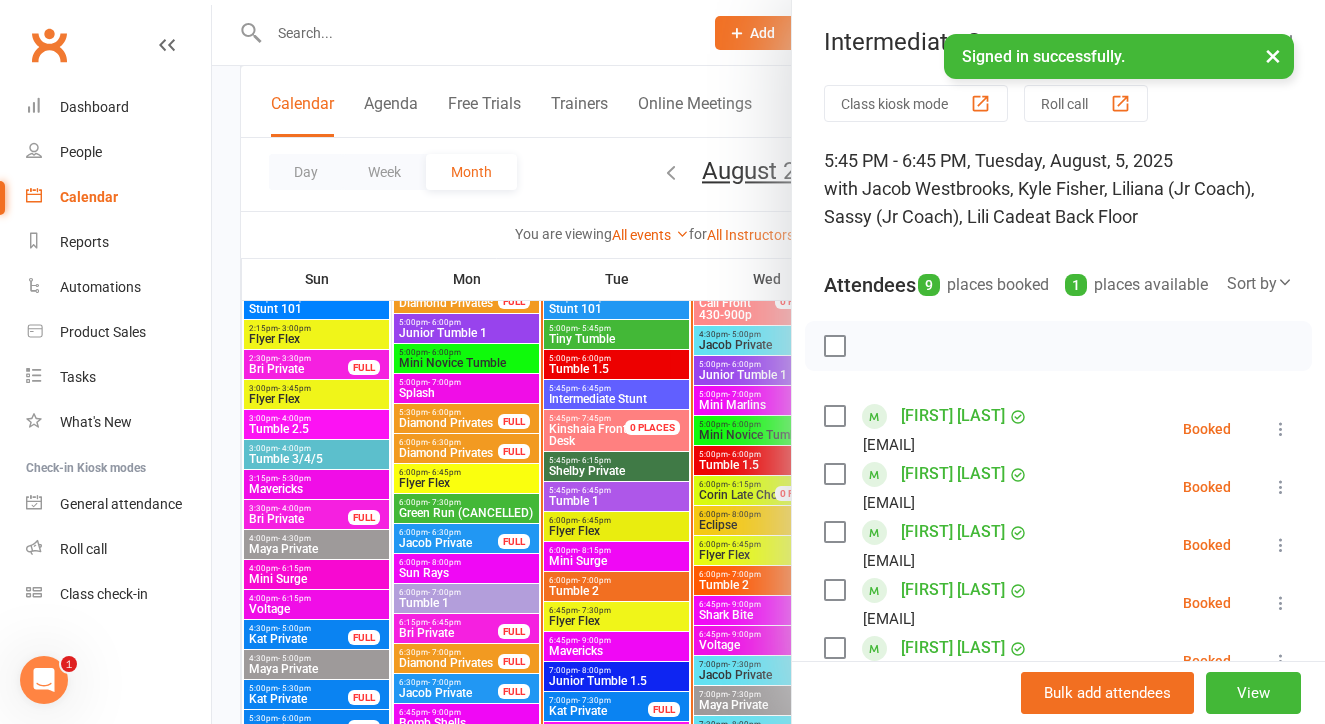 scroll, scrollTop: 1266, scrollLeft: 0, axis: vertical 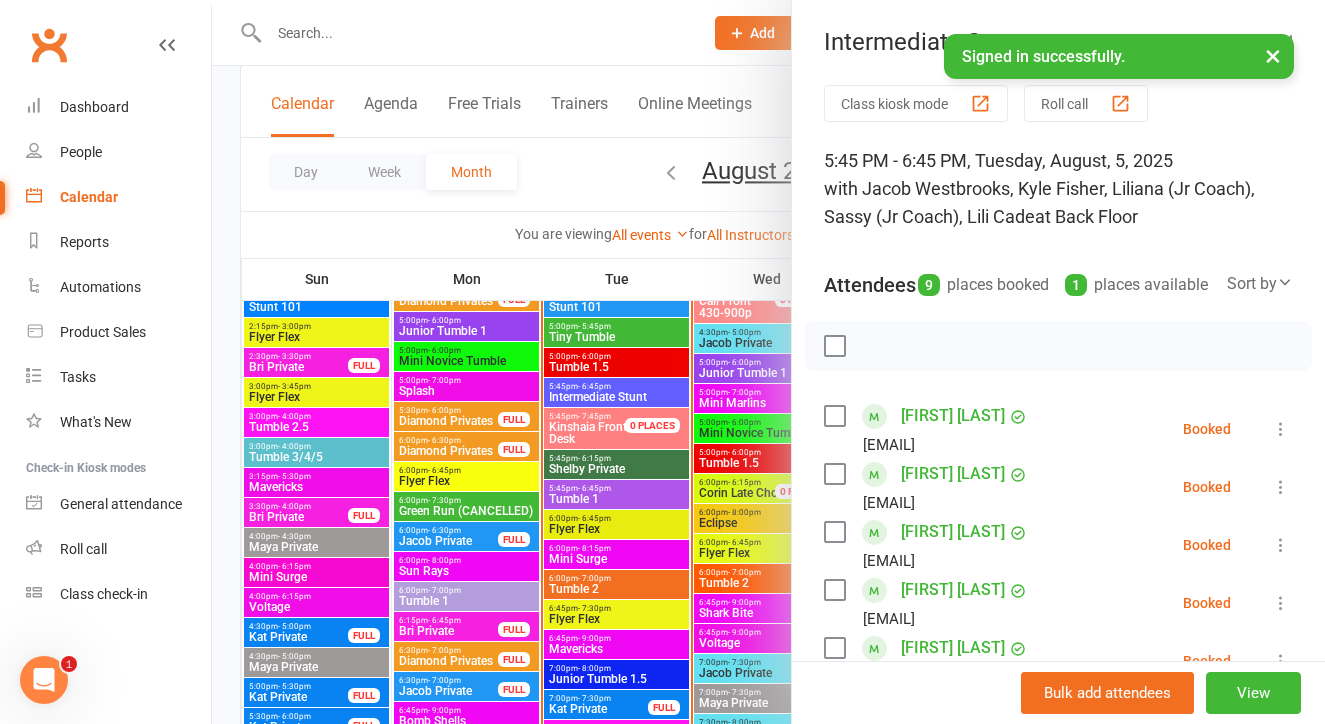 click at bounding box center (768, 362) 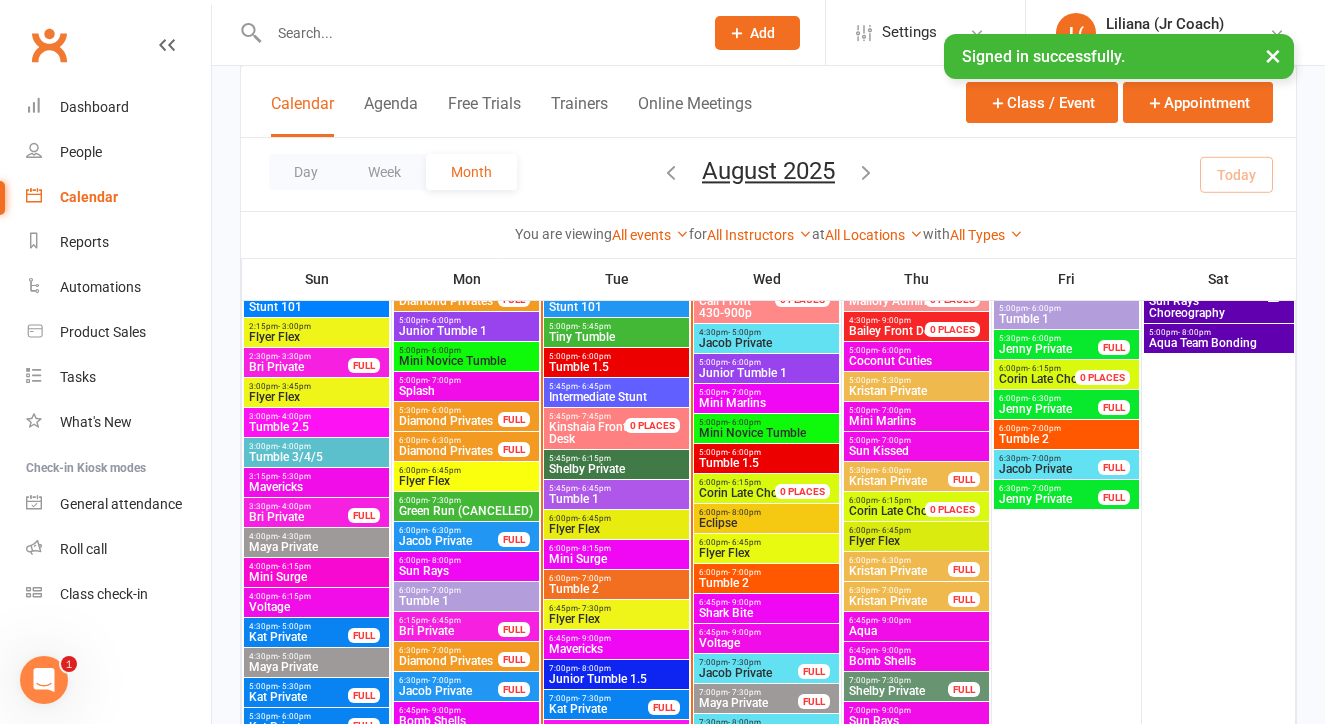 click on "Shelby Private" at bounding box center [616, 469] 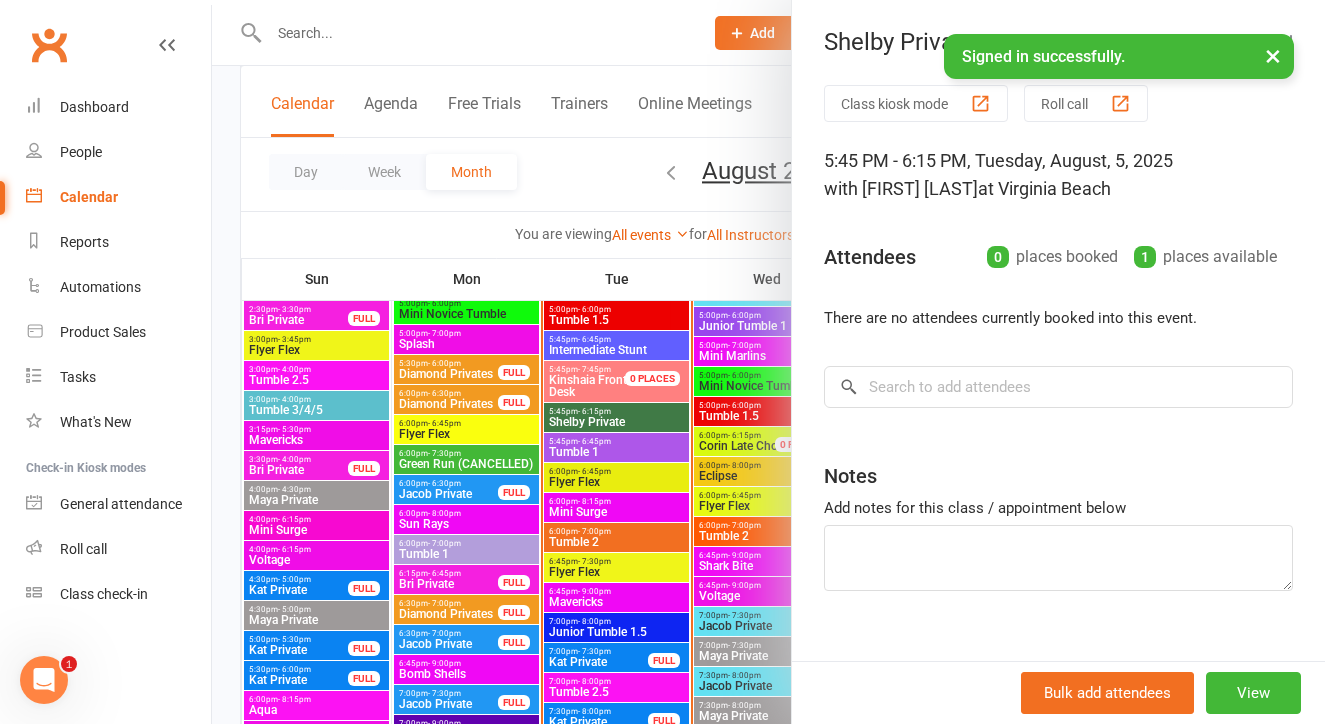 scroll, scrollTop: 1314, scrollLeft: 0, axis: vertical 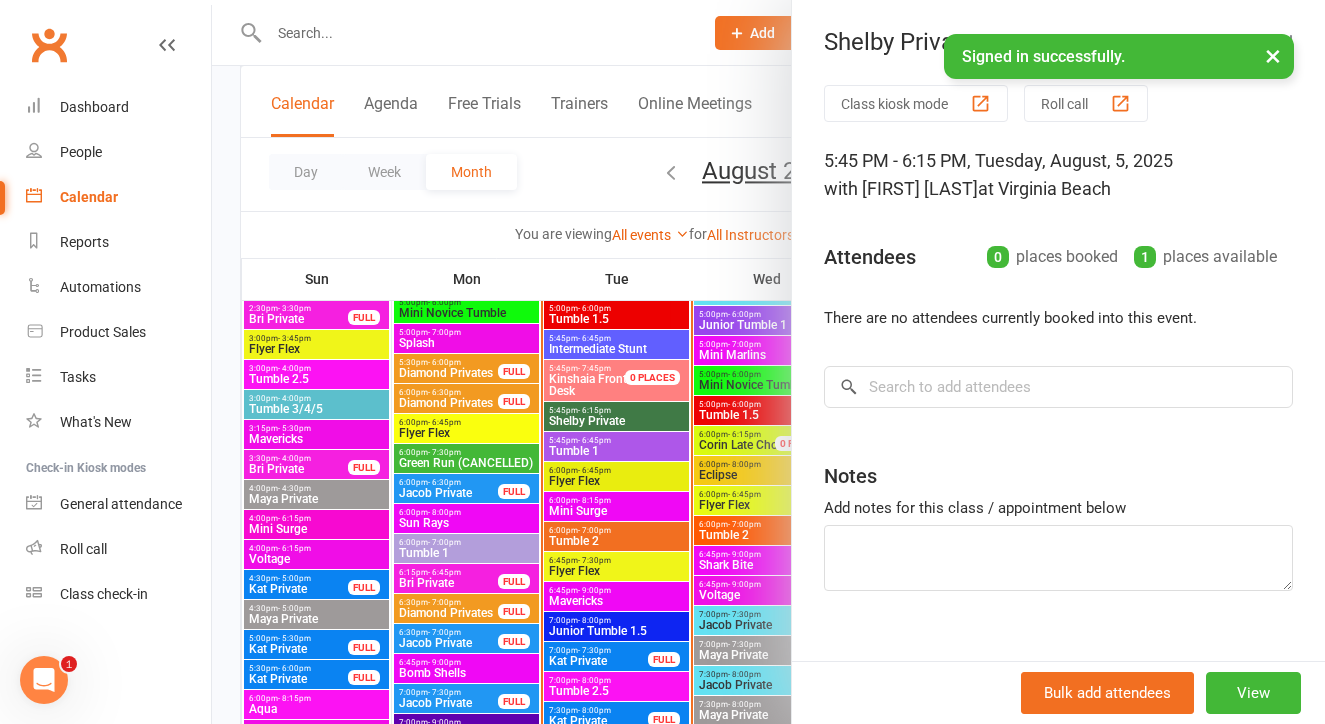 click at bounding box center (768, 362) 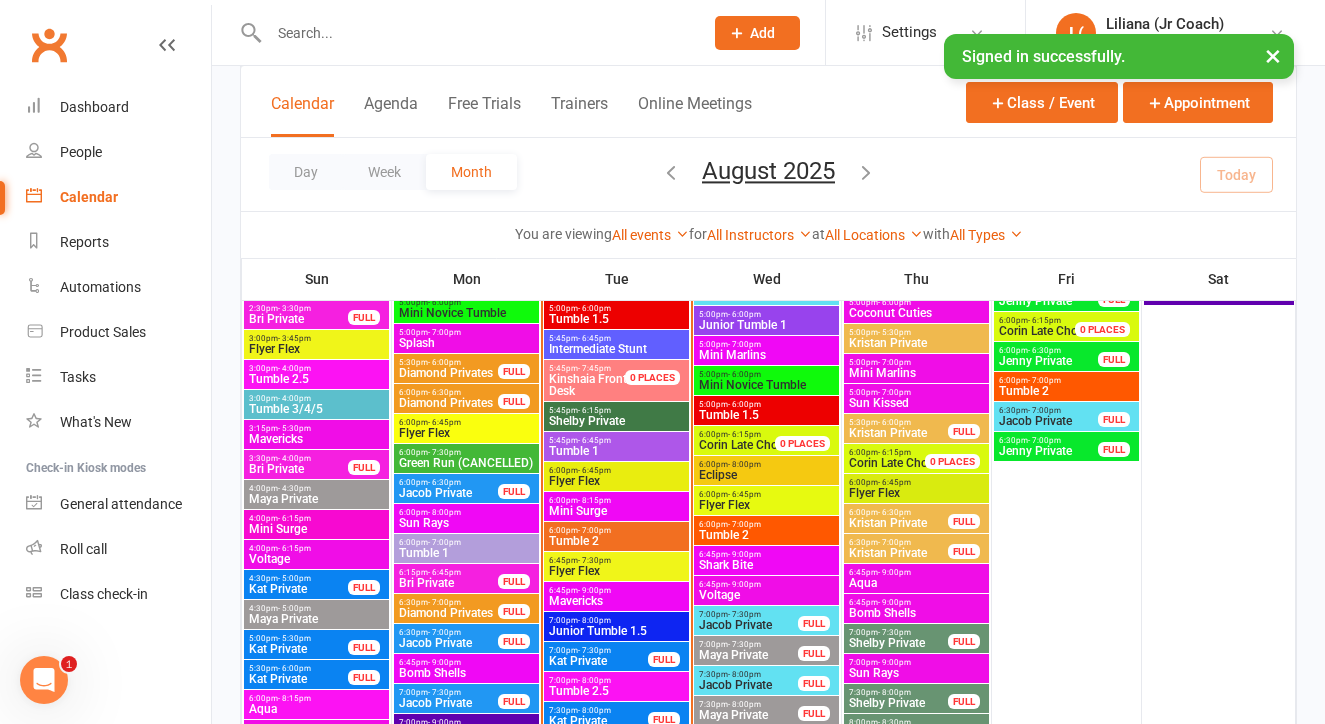 click on "Tumble 1" at bounding box center [616, 451] 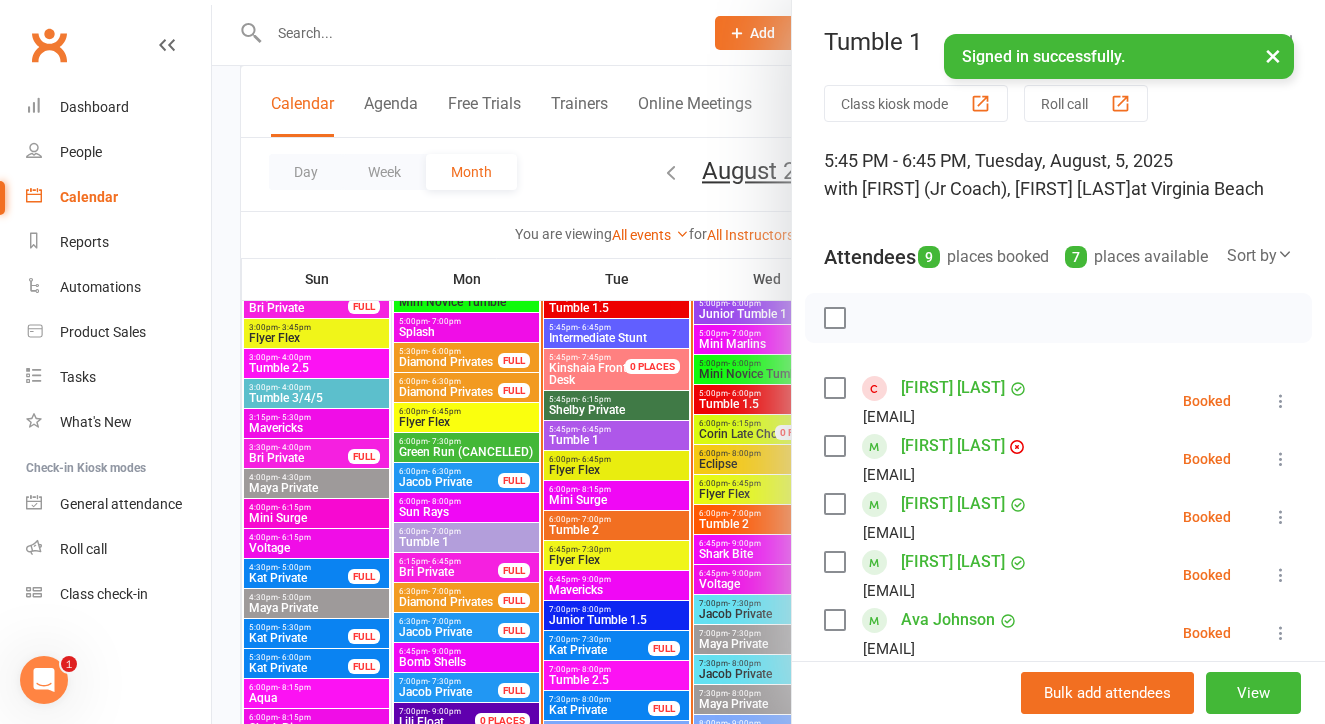 scroll, scrollTop: 1329, scrollLeft: 0, axis: vertical 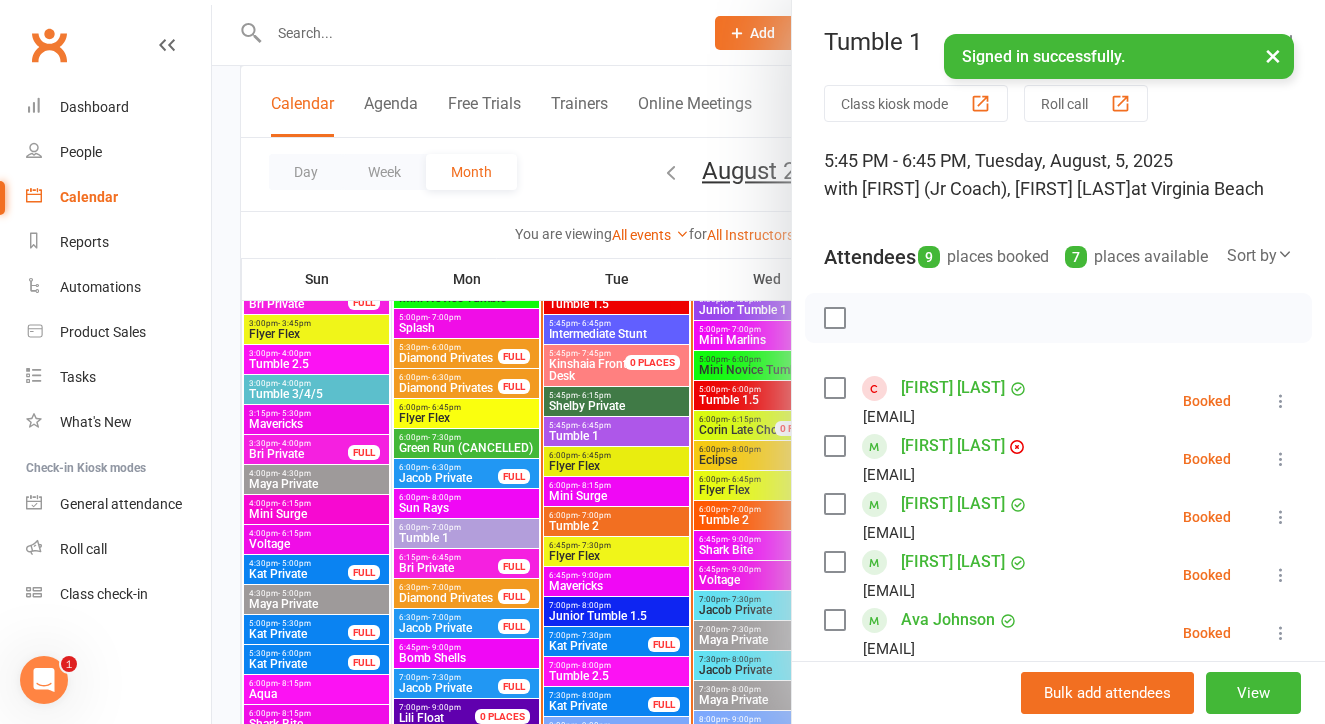 click at bounding box center (768, 362) 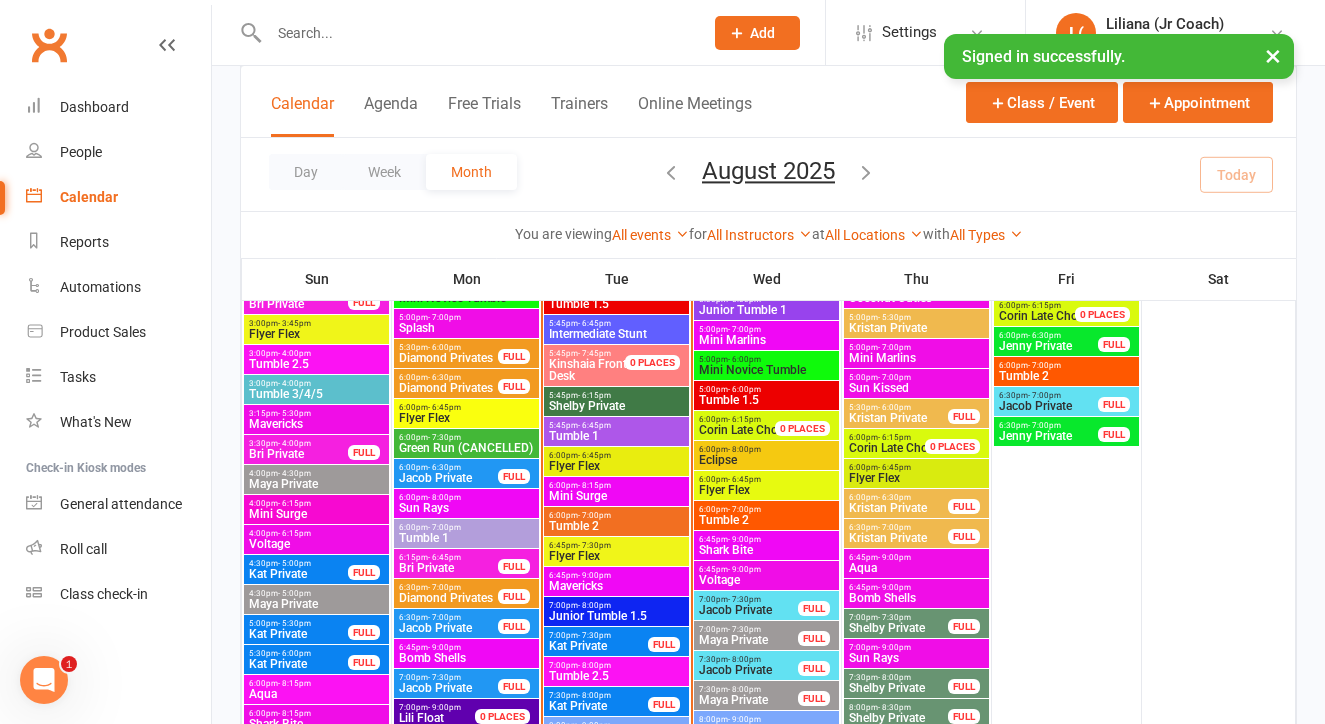 click on "6:00pm  - 6:45pm" at bounding box center (616, 455) 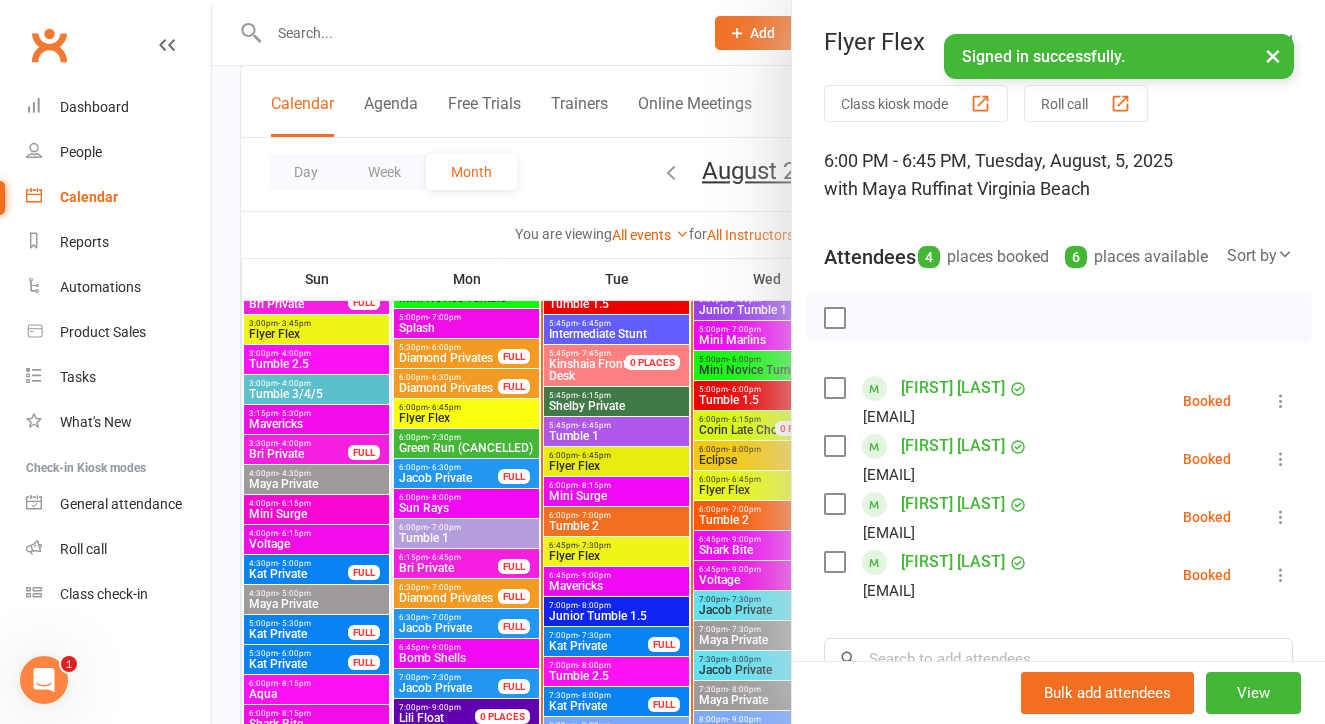 click at bounding box center (768, 362) 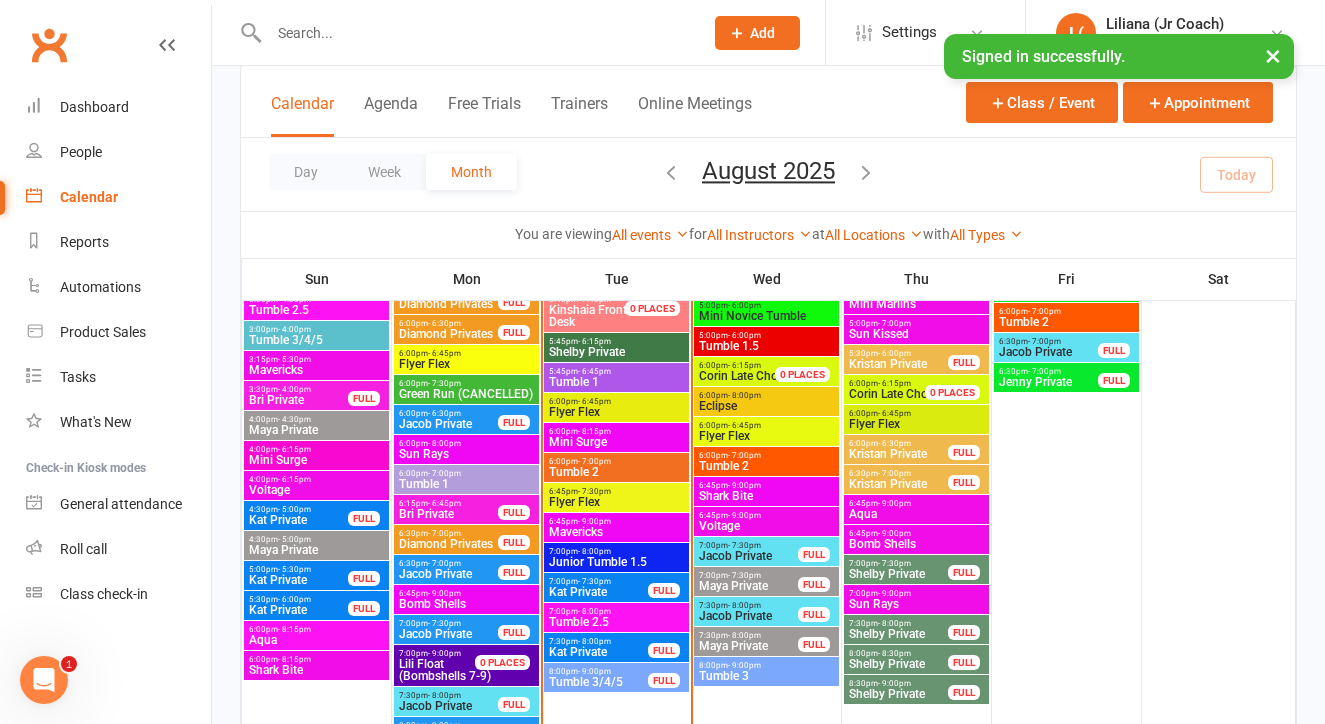 scroll, scrollTop: 1388, scrollLeft: 0, axis: vertical 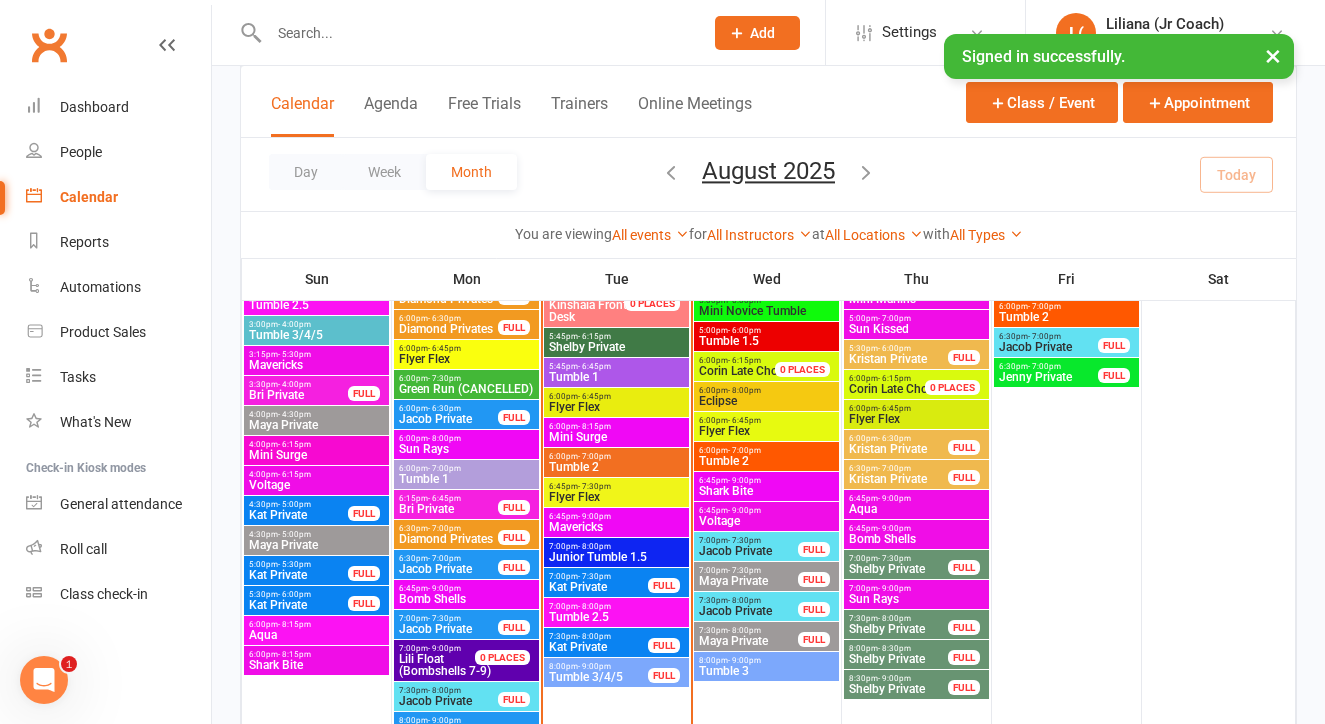 click on "Mavericks" at bounding box center [616, 527] 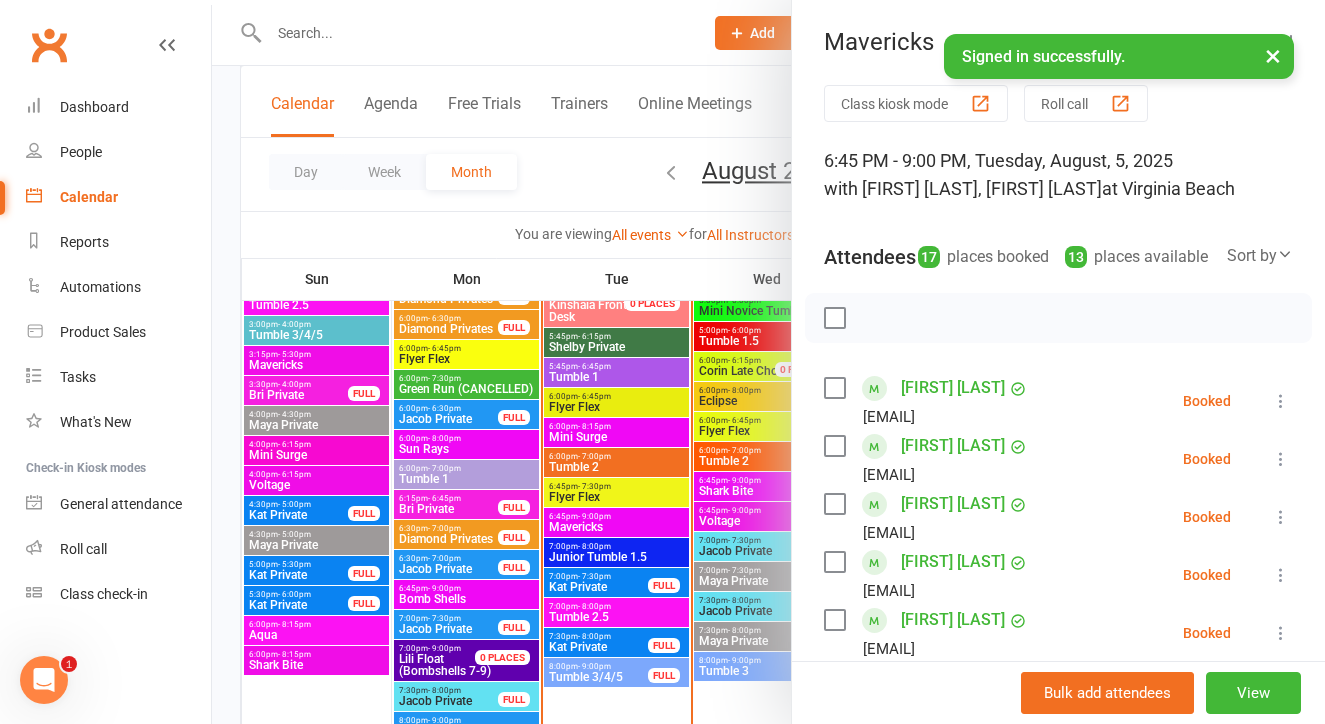 click at bounding box center (768, 362) 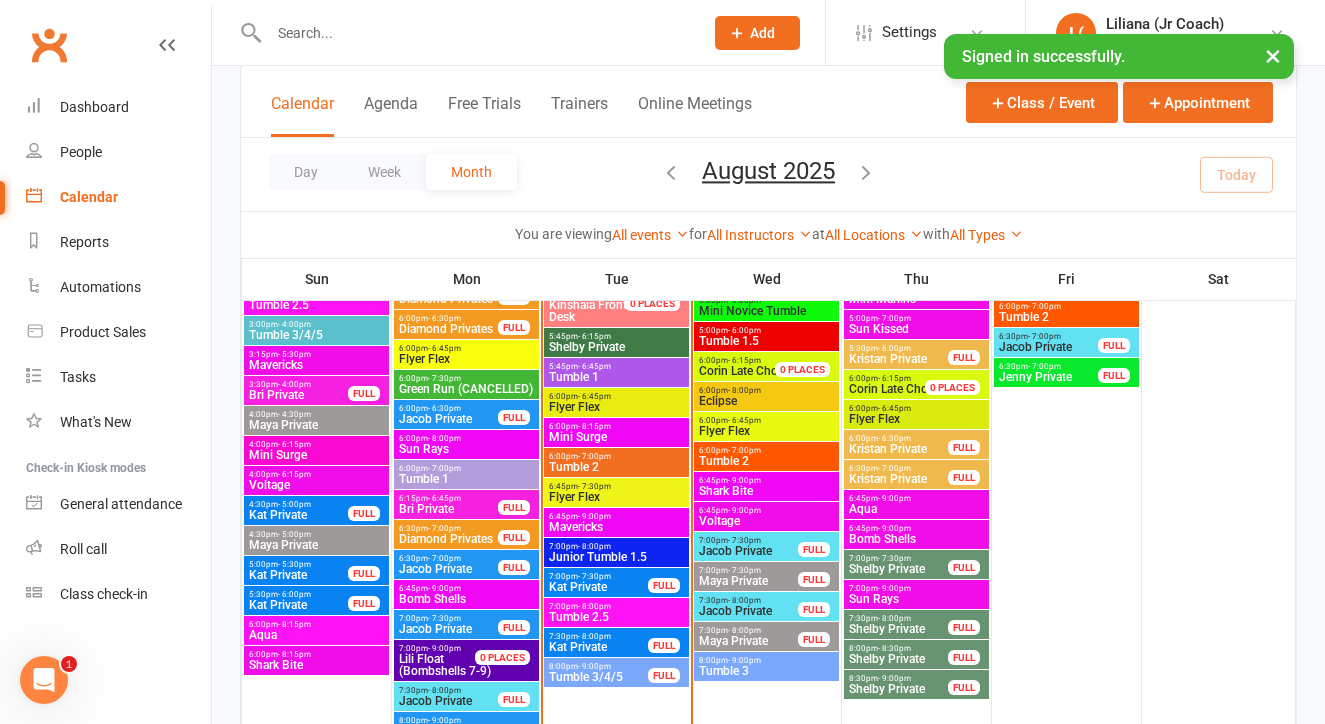 click on "Junior Tumble 1.5" at bounding box center [616, 557] 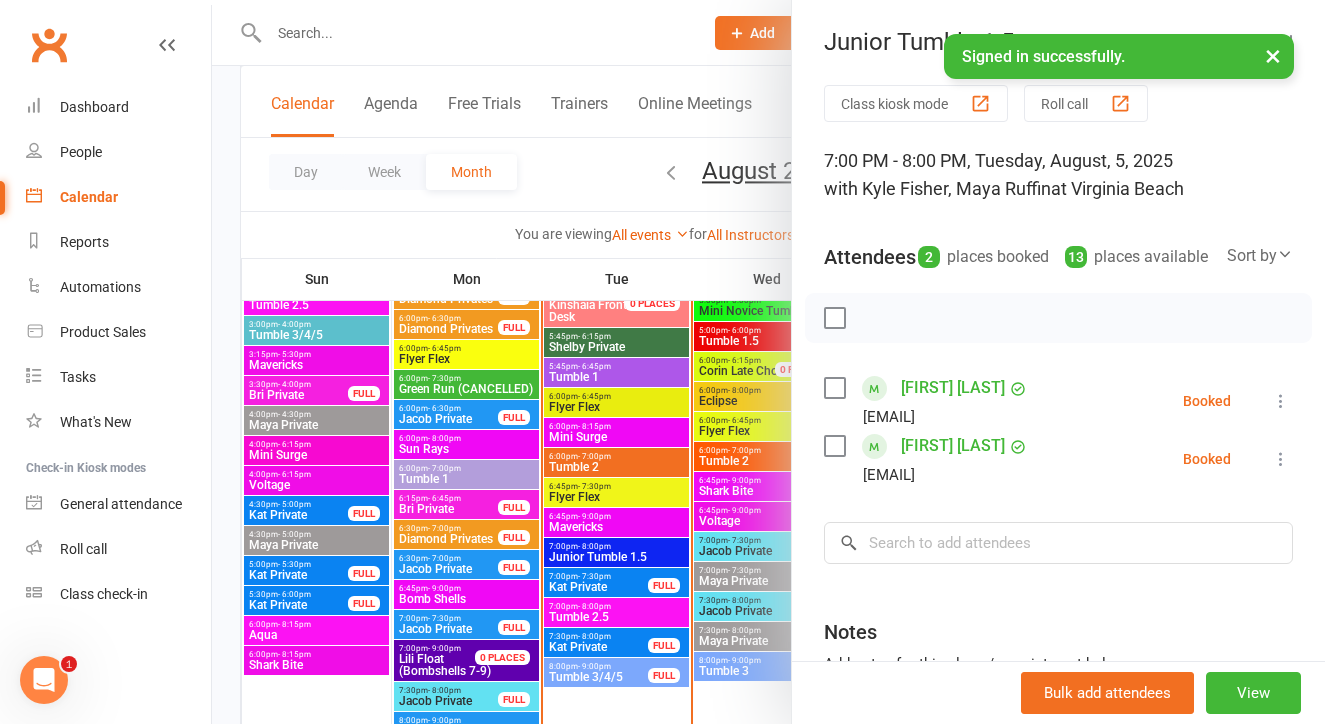 click at bounding box center [768, 362] 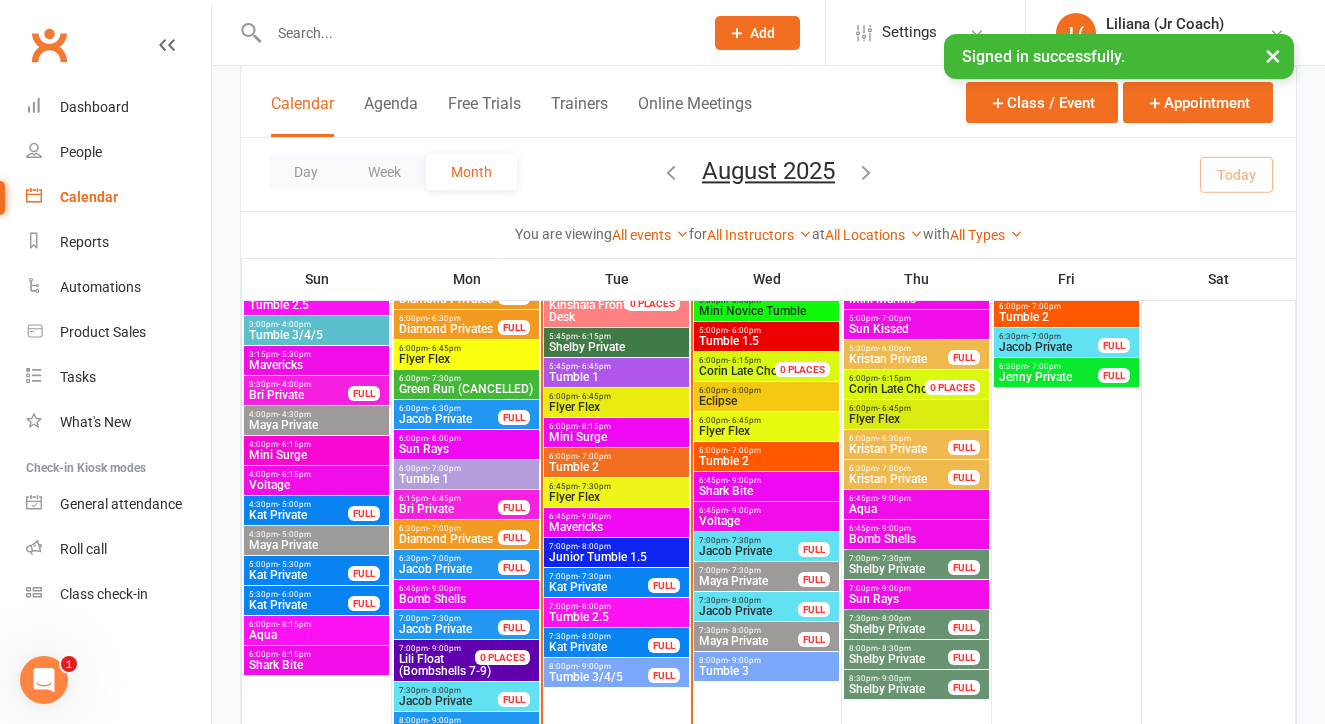 click on "[TIME]  - [TIME] [FIRST] Private FULL" at bounding box center (616, 582) 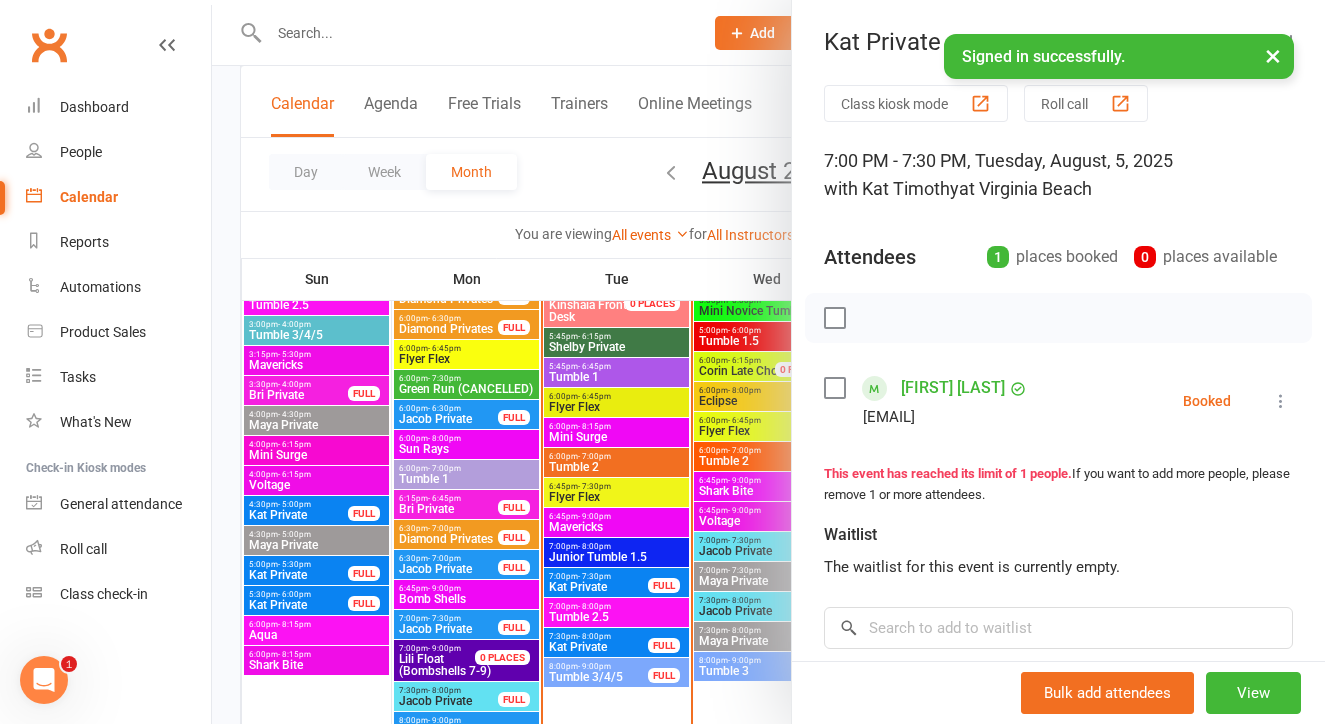 click at bounding box center [768, 362] 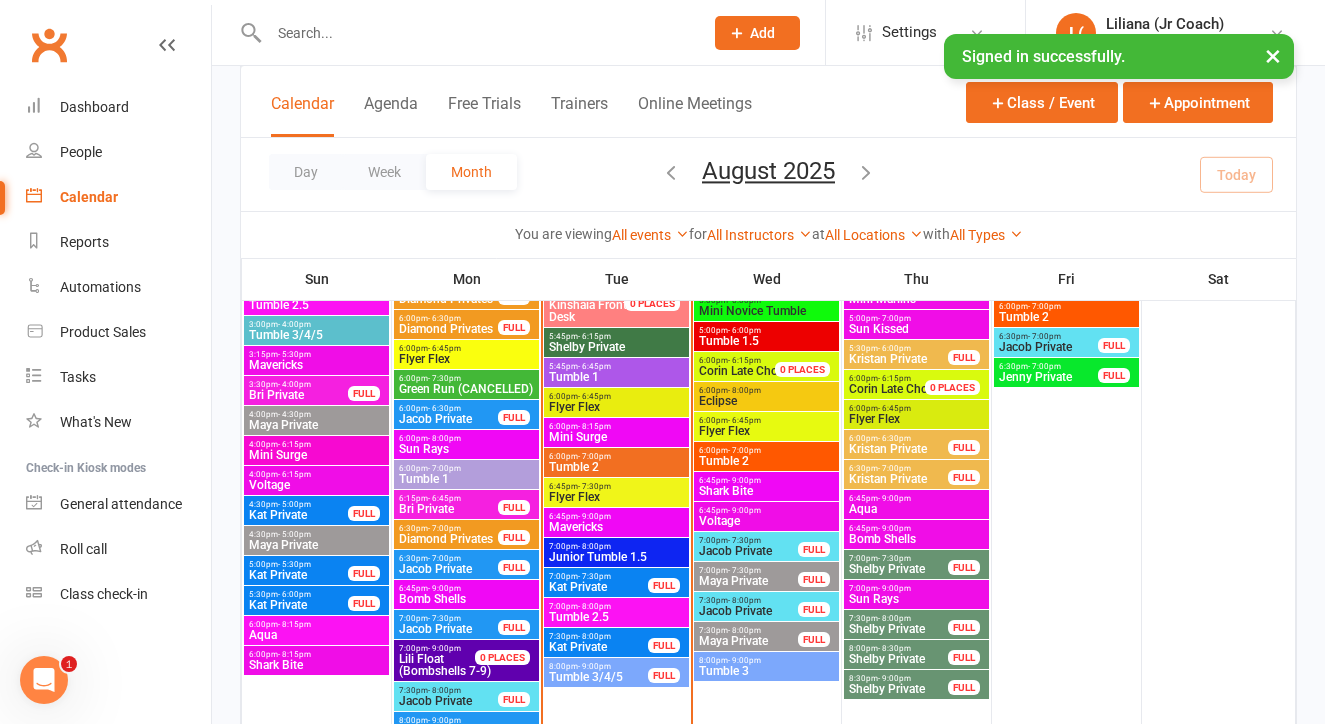 click on "Kat Private" at bounding box center [598, 647] 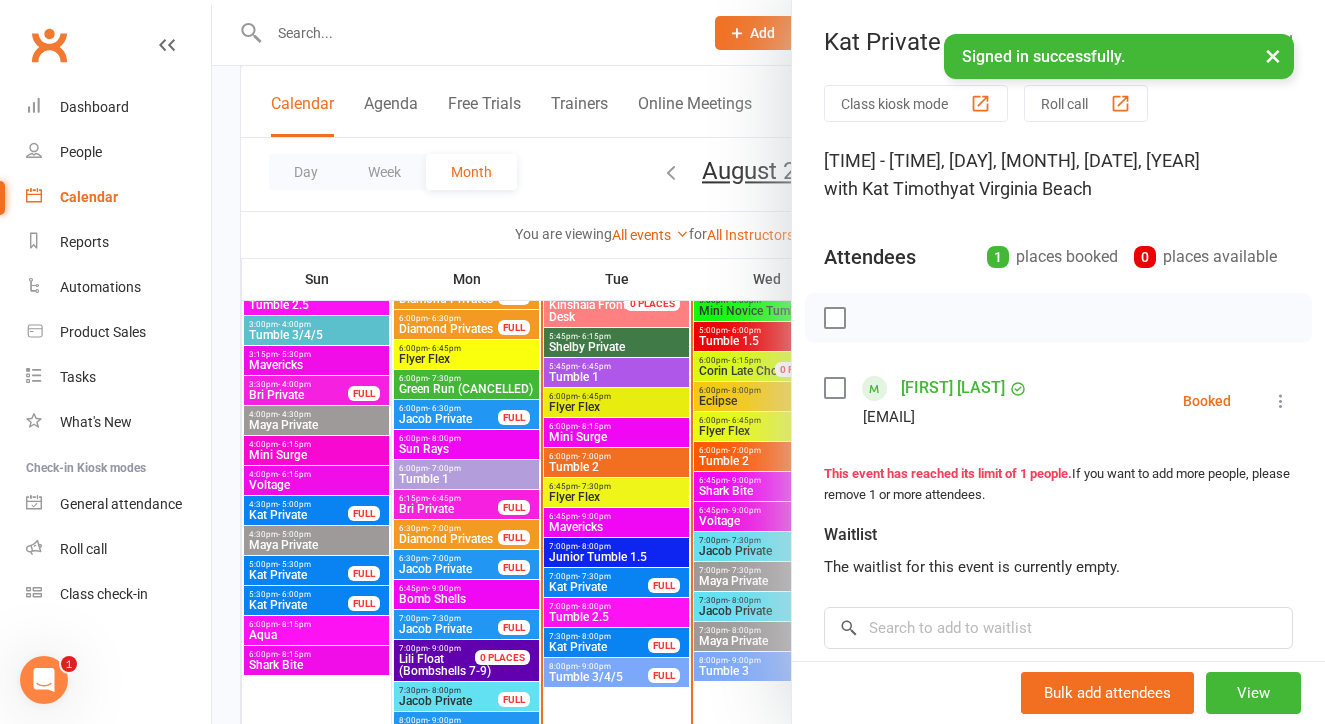click at bounding box center (768, 362) 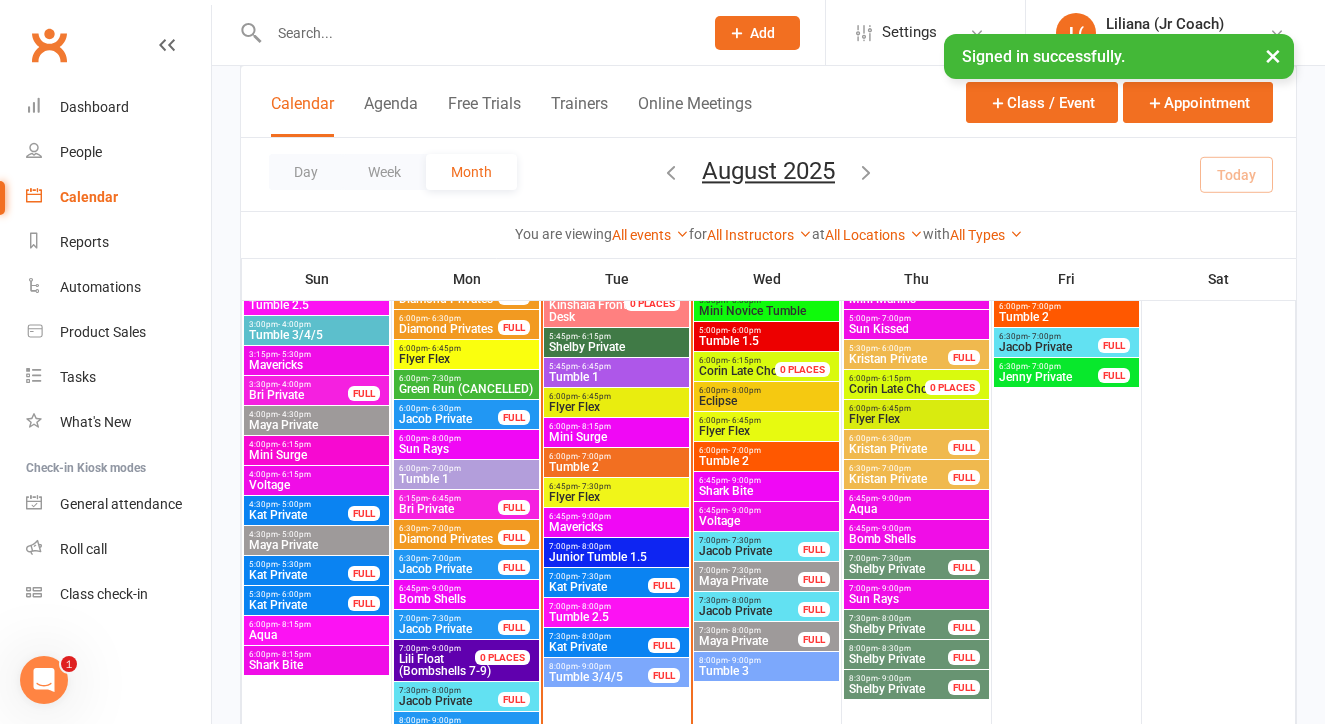click on "Tumble 3/4/5" at bounding box center [598, 677] 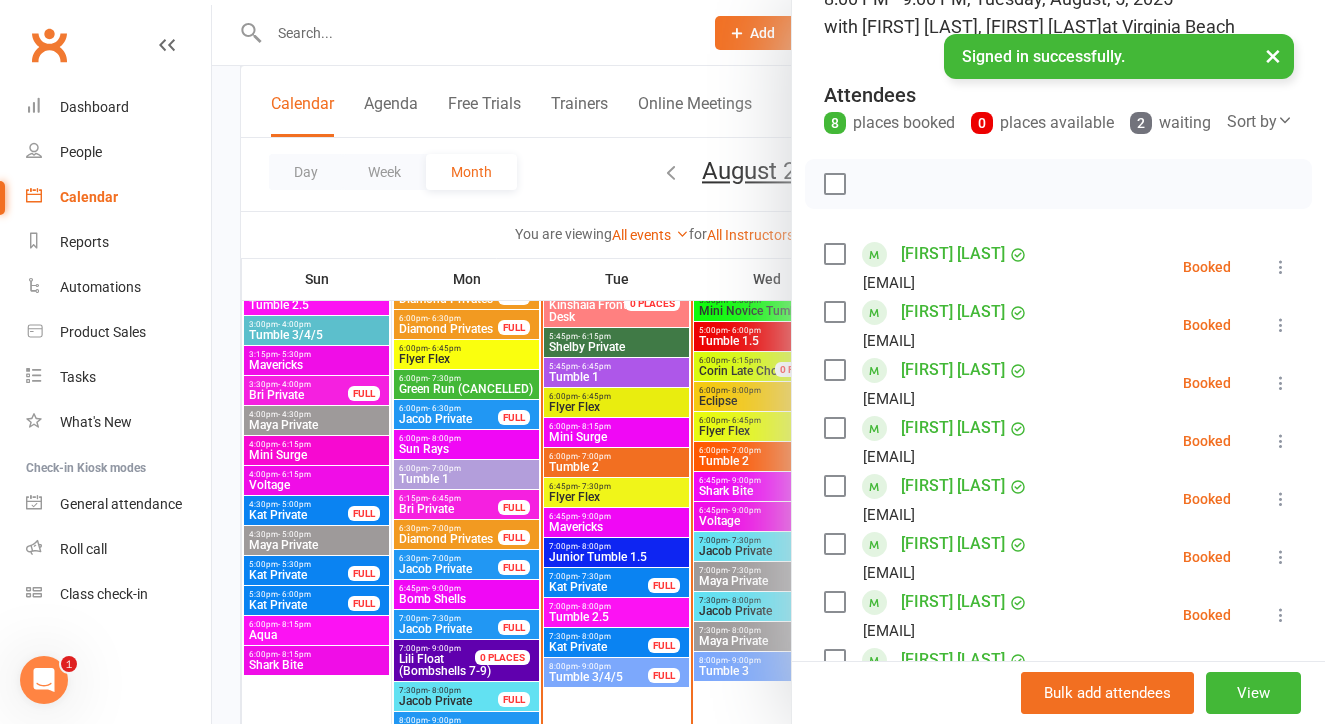 scroll, scrollTop: 161, scrollLeft: 0, axis: vertical 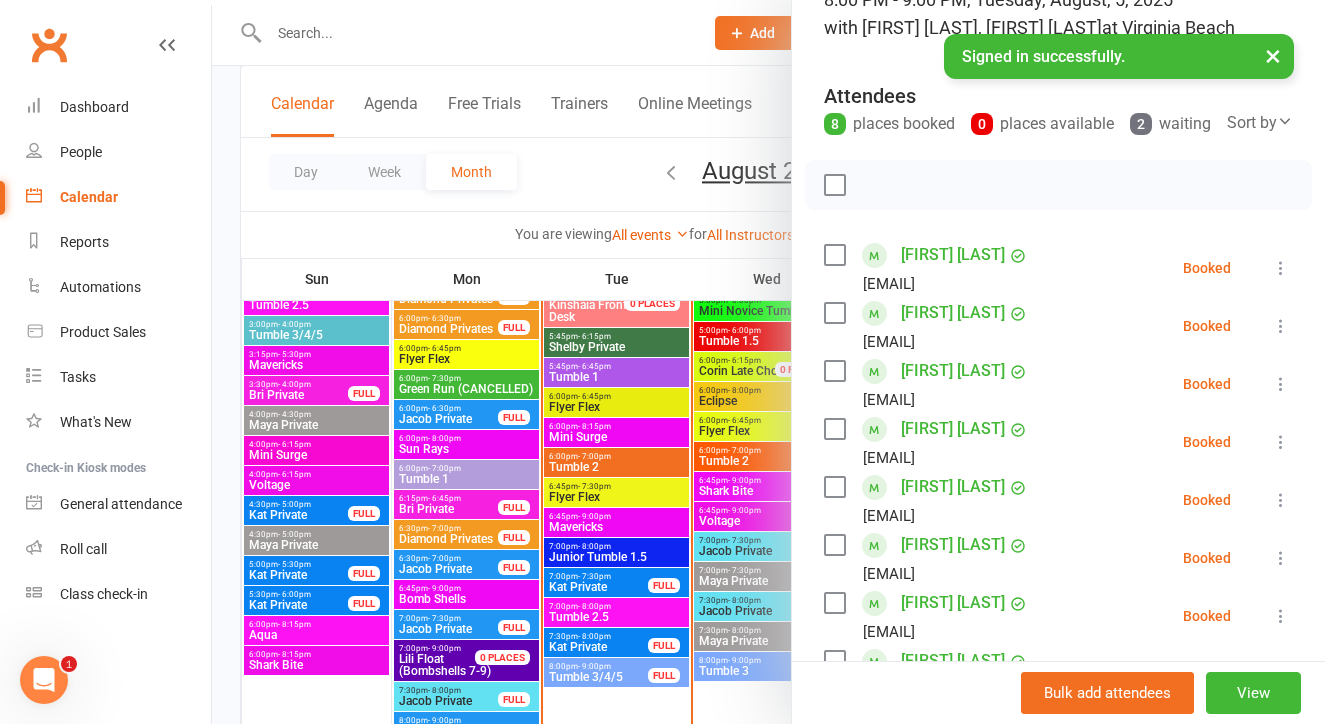 click at bounding box center (768, 362) 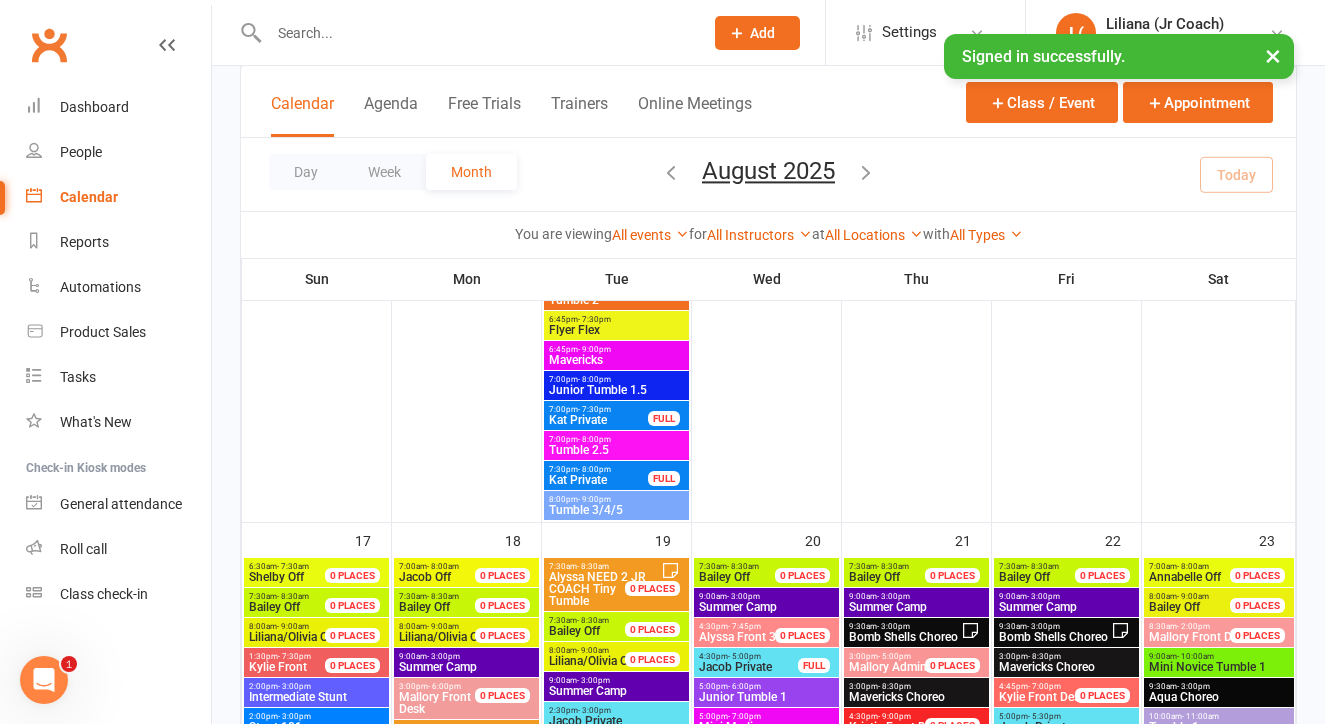 scroll, scrollTop: 2539, scrollLeft: 0, axis: vertical 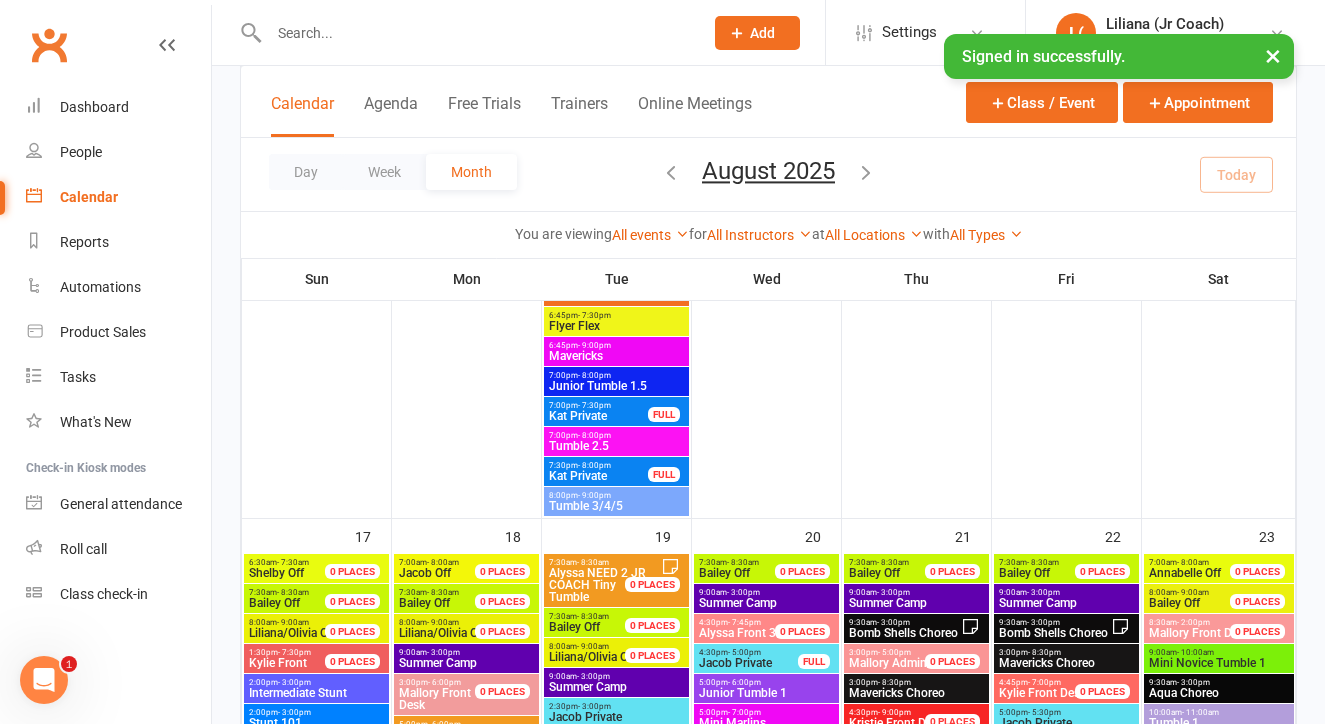 click on "Tumble 3/4/5" at bounding box center [616, 506] 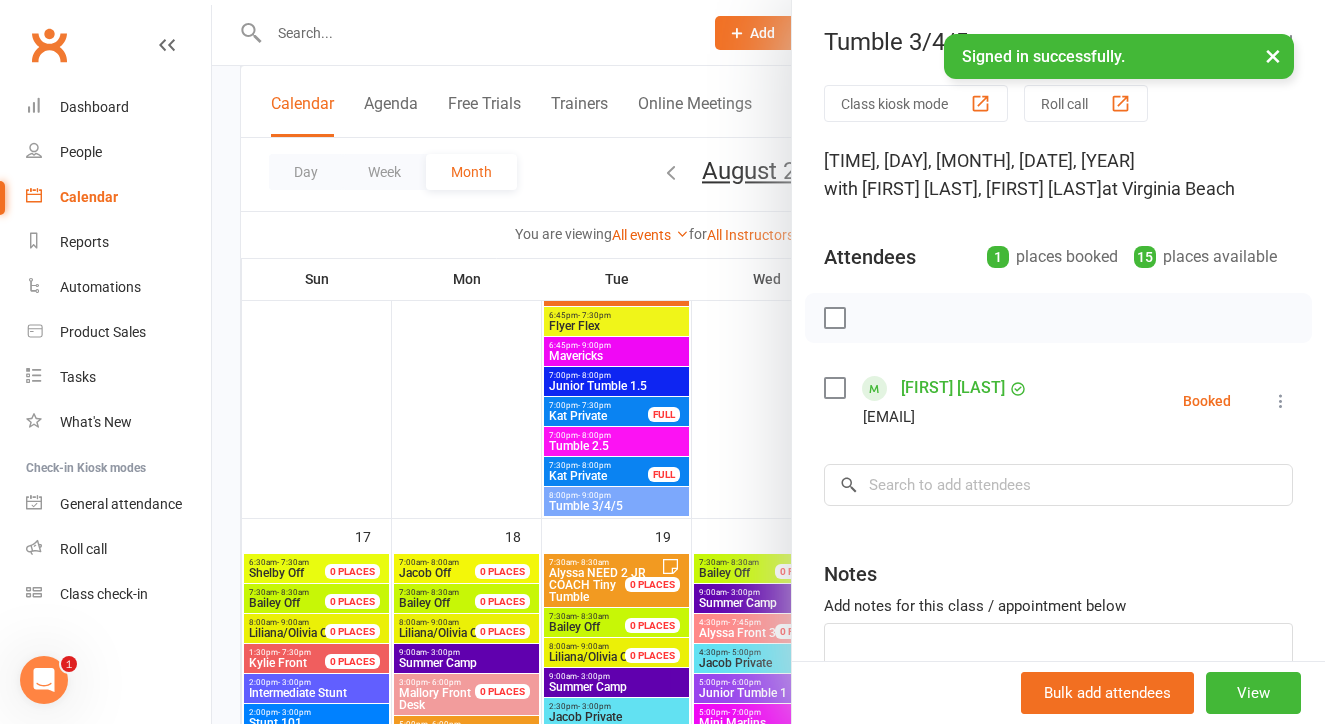 click at bounding box center [768, 362] 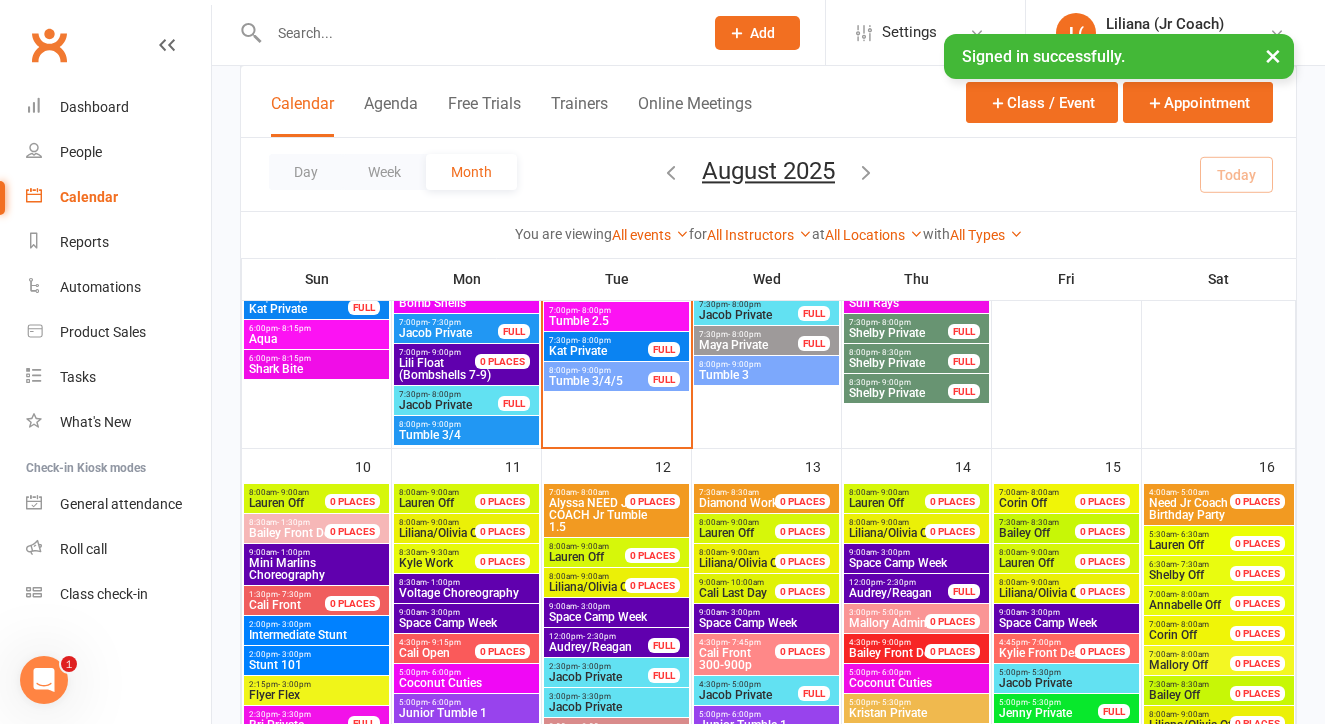 scroll, scrollTop: 1673, scrollLeft: 0, axis: vertical 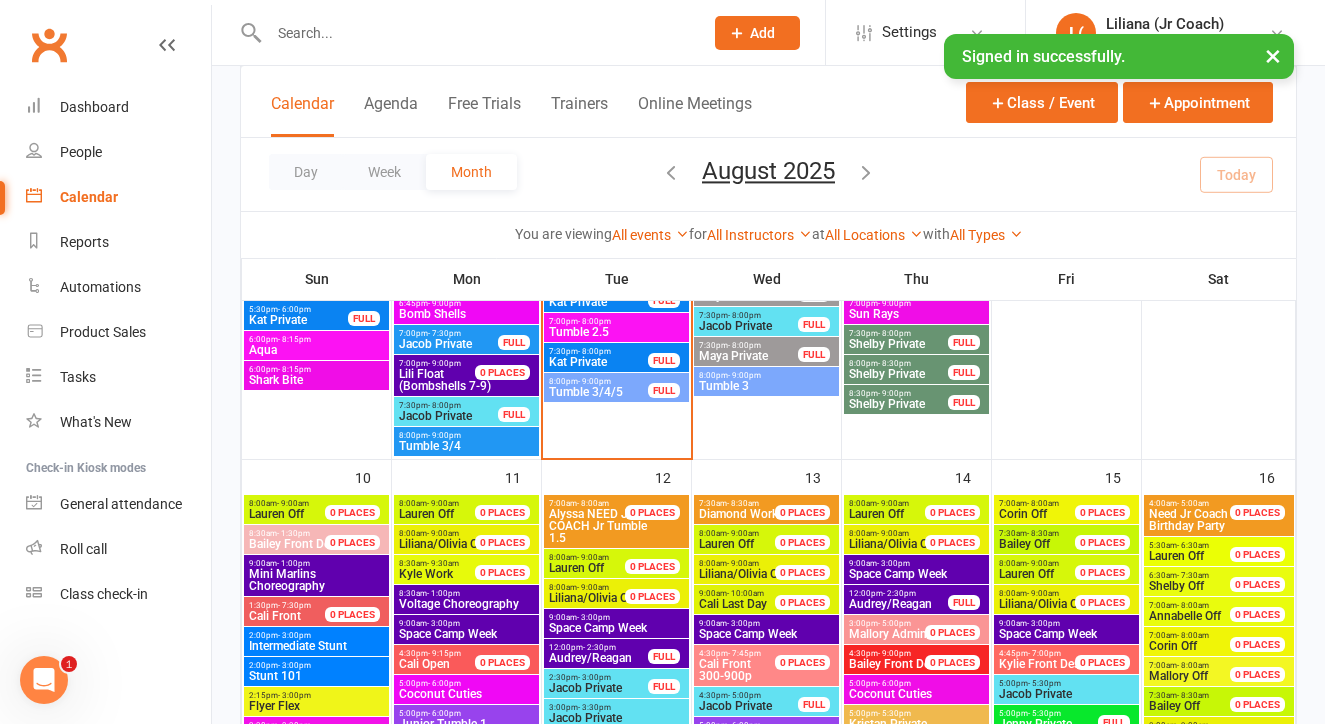 click on "Tumble 3/4/5" at bounding box center (598, 392) 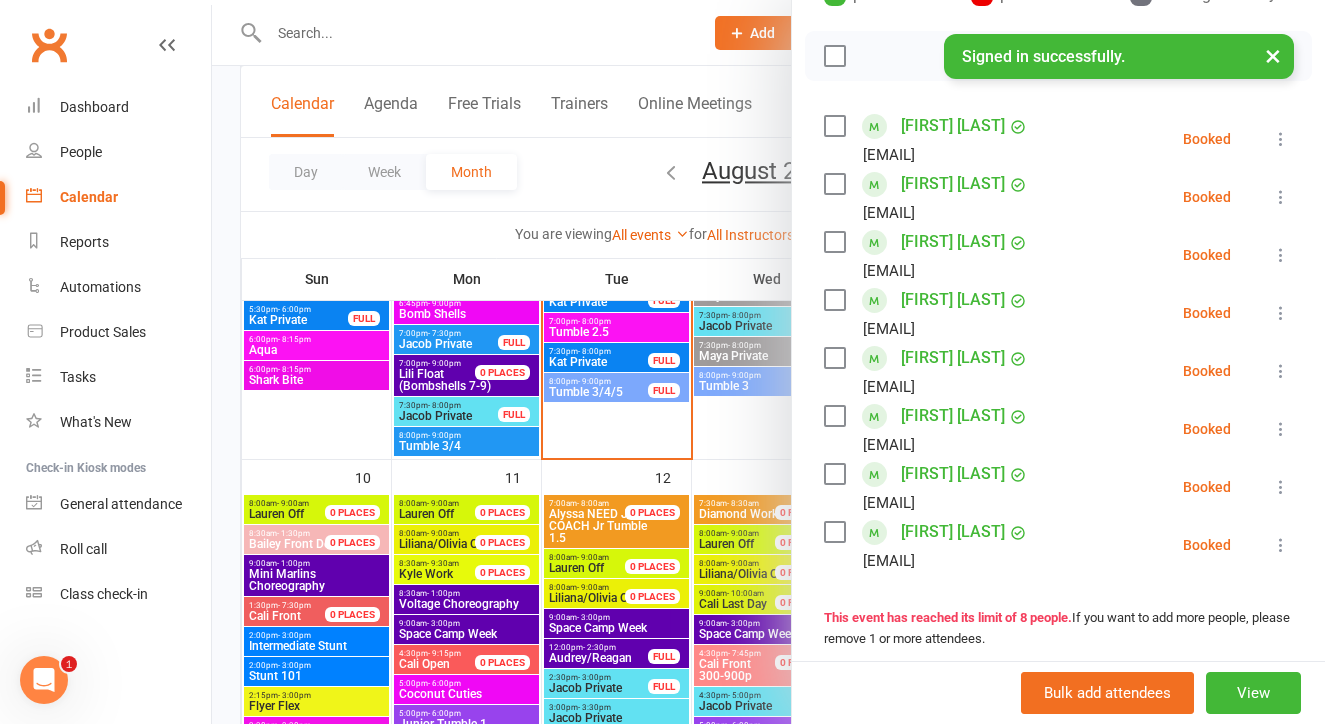 scroll, scrollTop: 294, scrollLeft: 0, axis: vertical 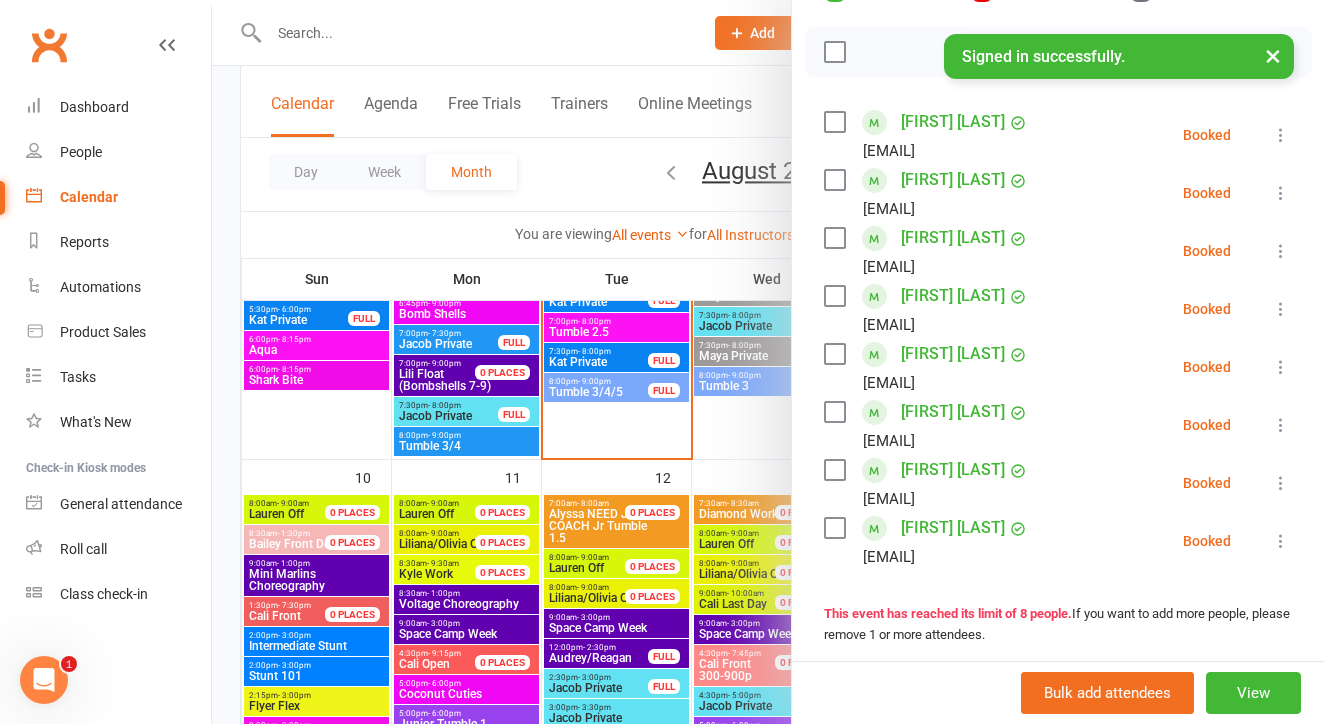 click on "×" at bounding box center [1273, 55] 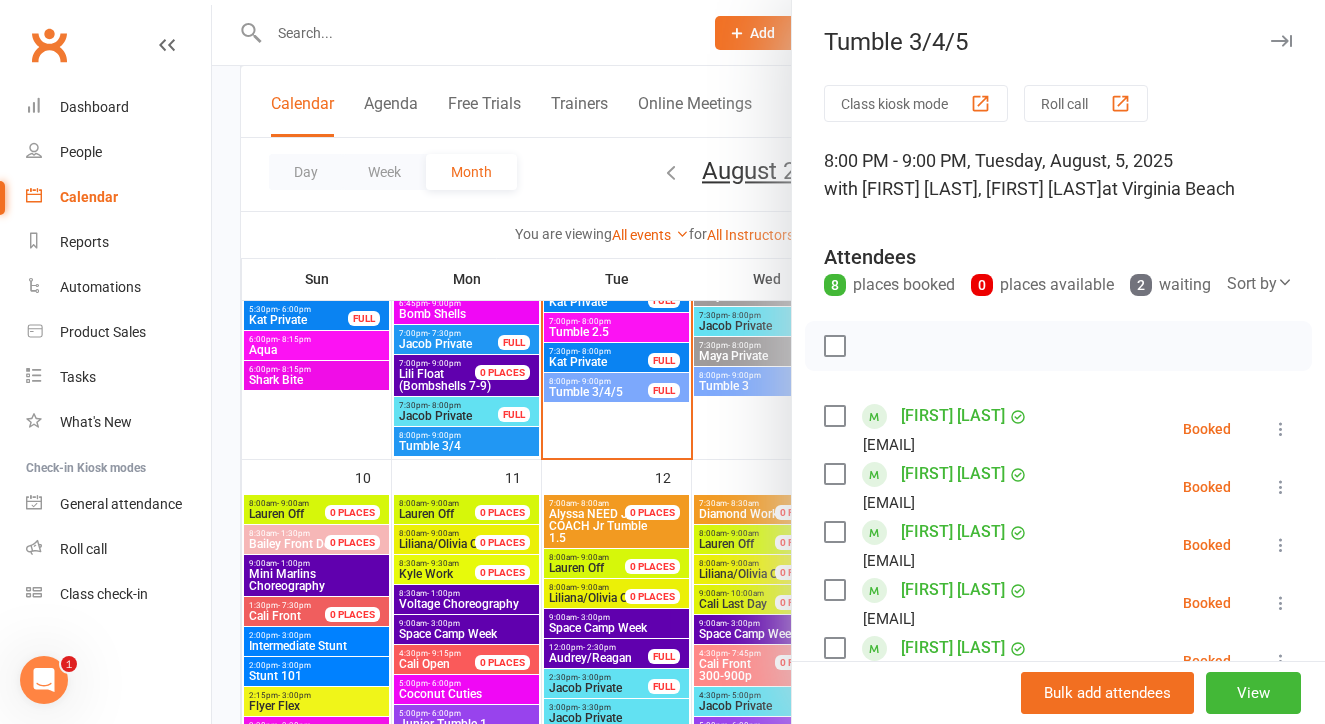 scroll, scrollTop: 0, scrollLeft: 0, axis: both 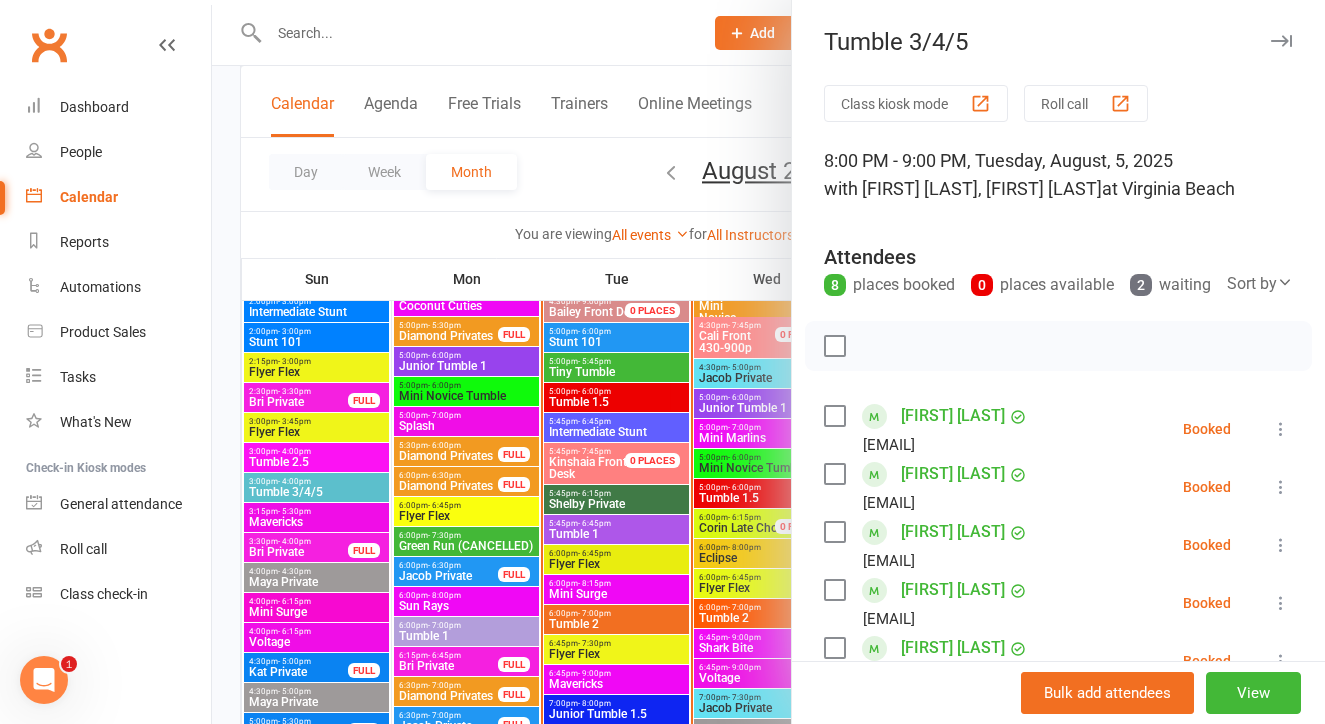 click at bounding box center [768, 362] 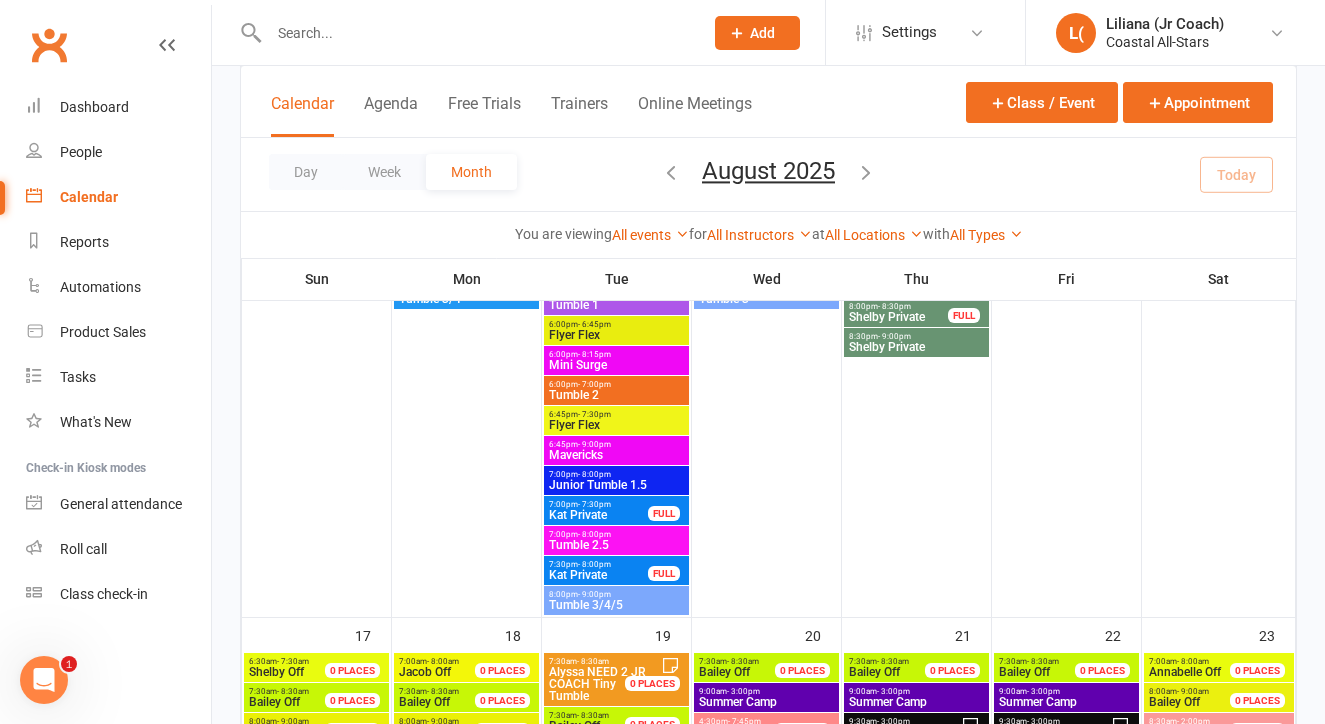 scroll, scrollTop: 2469, scrollLeft: 0, axis: vertical 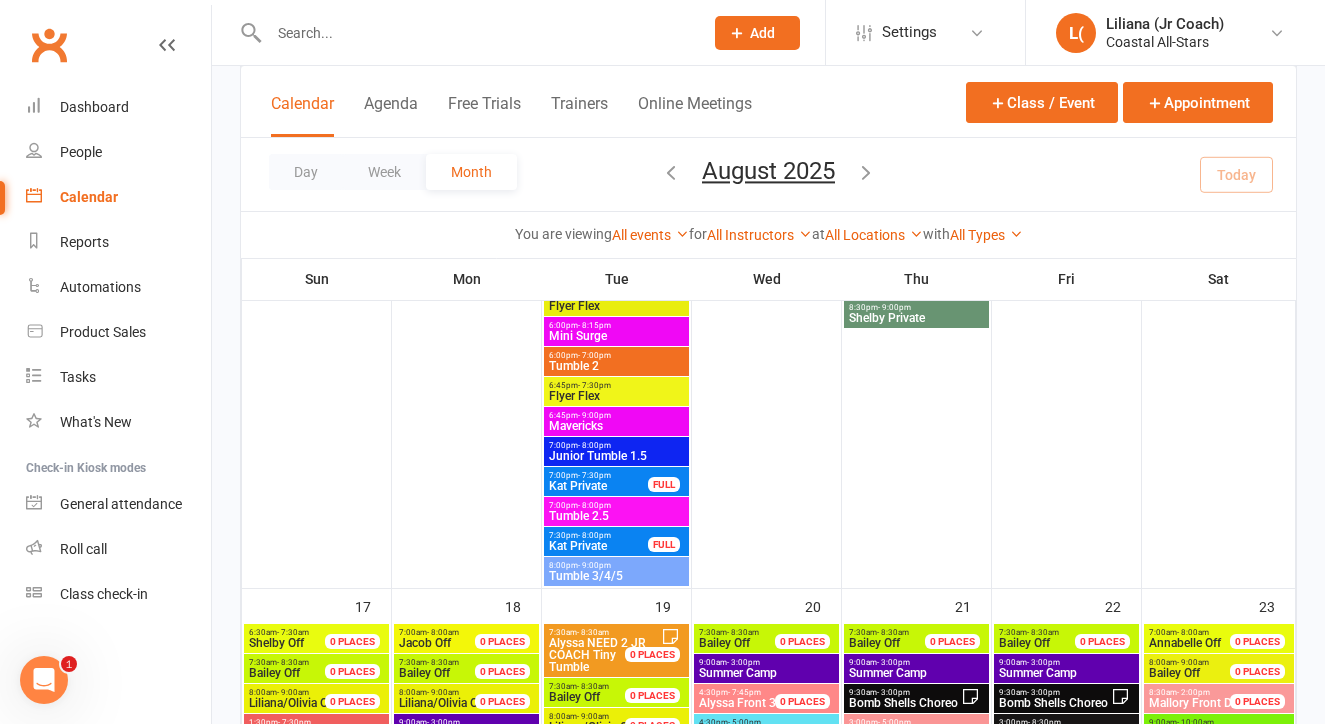 click on "Tumble 3/4/5" at bounding box center (616, 576) 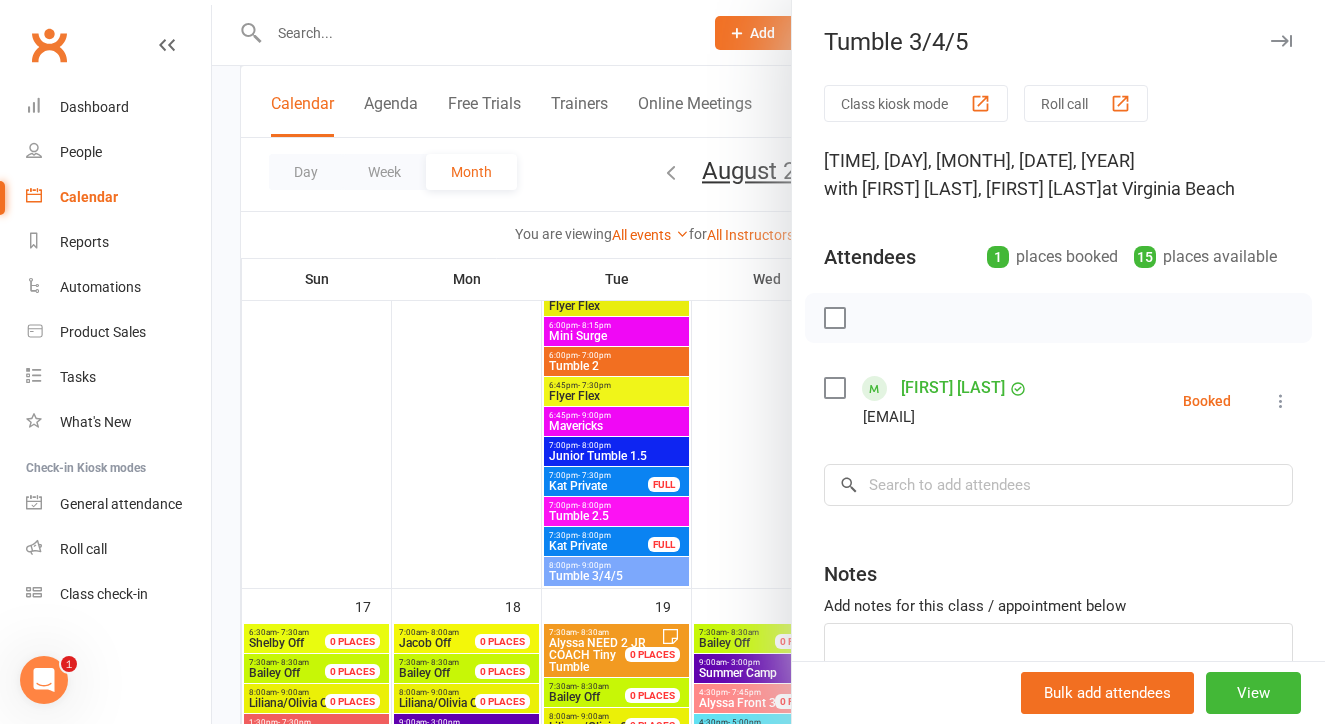 click at bounding box center (768, 362) 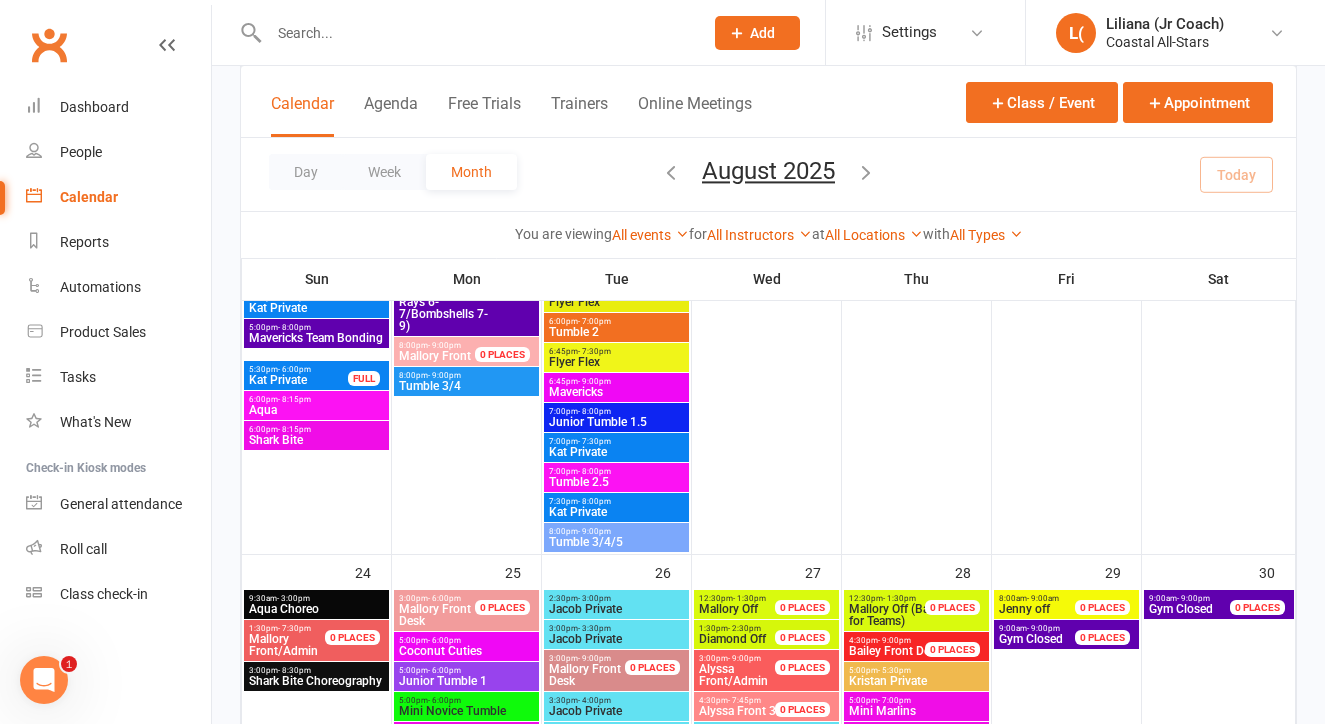 scroll, scrollTop: 3398, scrollLeft: 0, axis: vertical 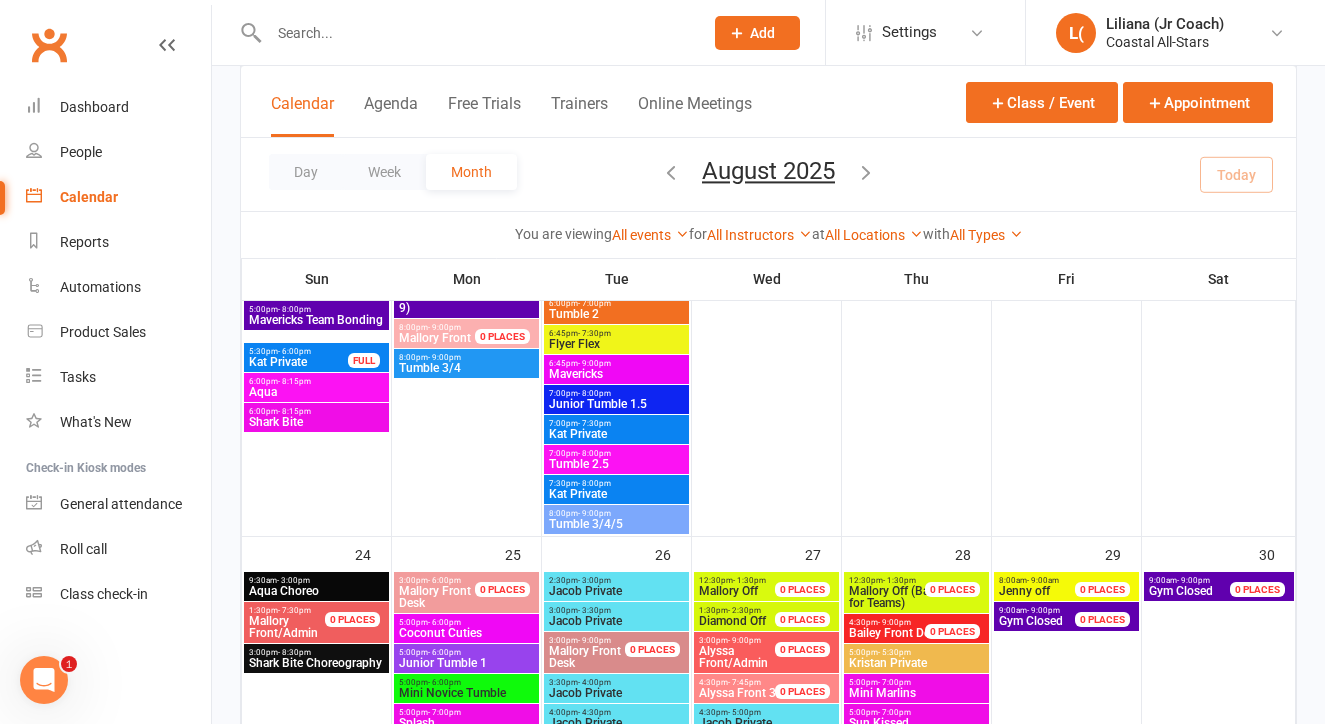 click on "8:00pm  - 9:00pm" at bounding box center (616, 513) 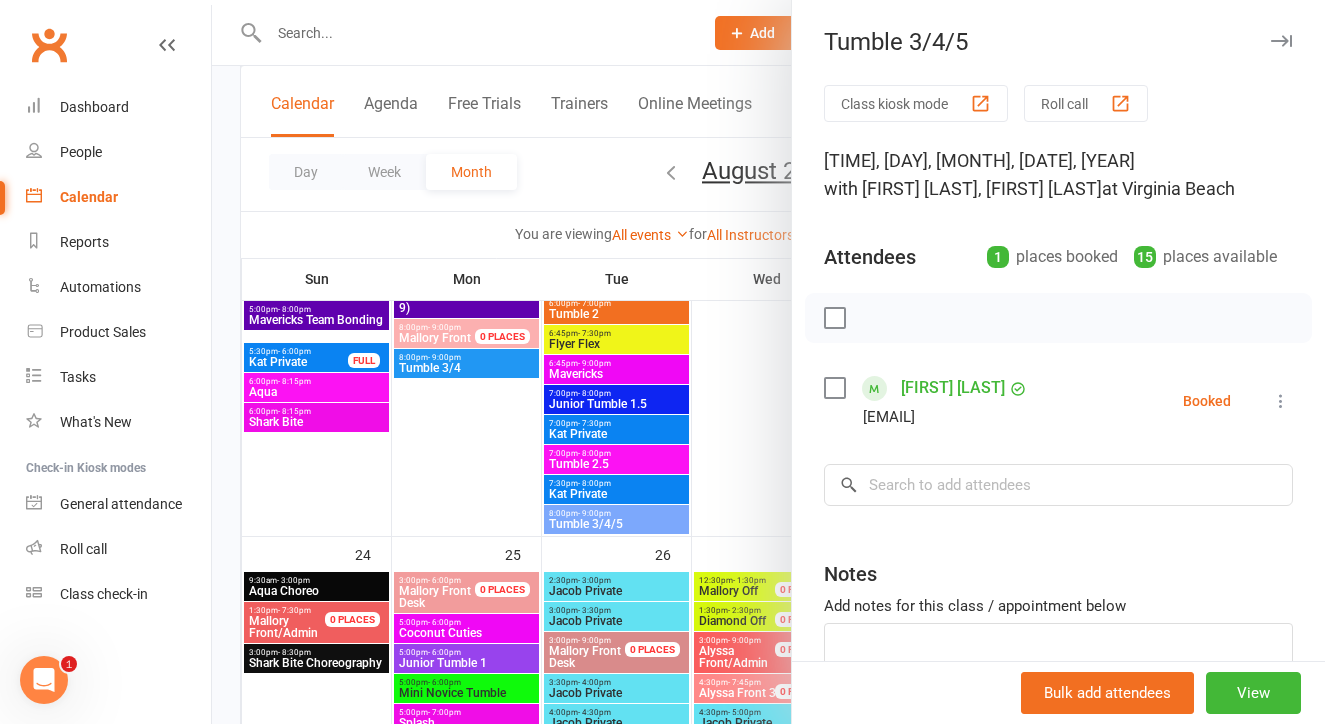 click at bounding box center (768, 362) 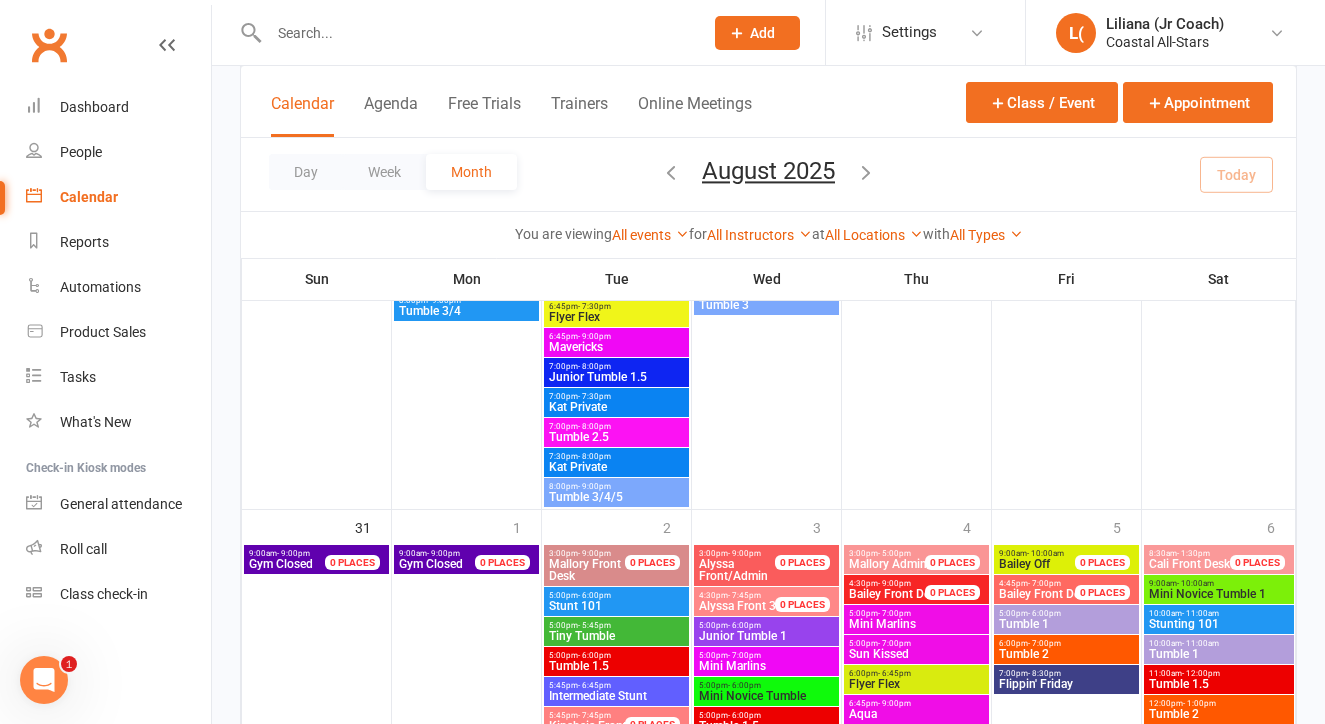 scroll, scrollTop: 4207, scrollLeft: 0, axis: vertical 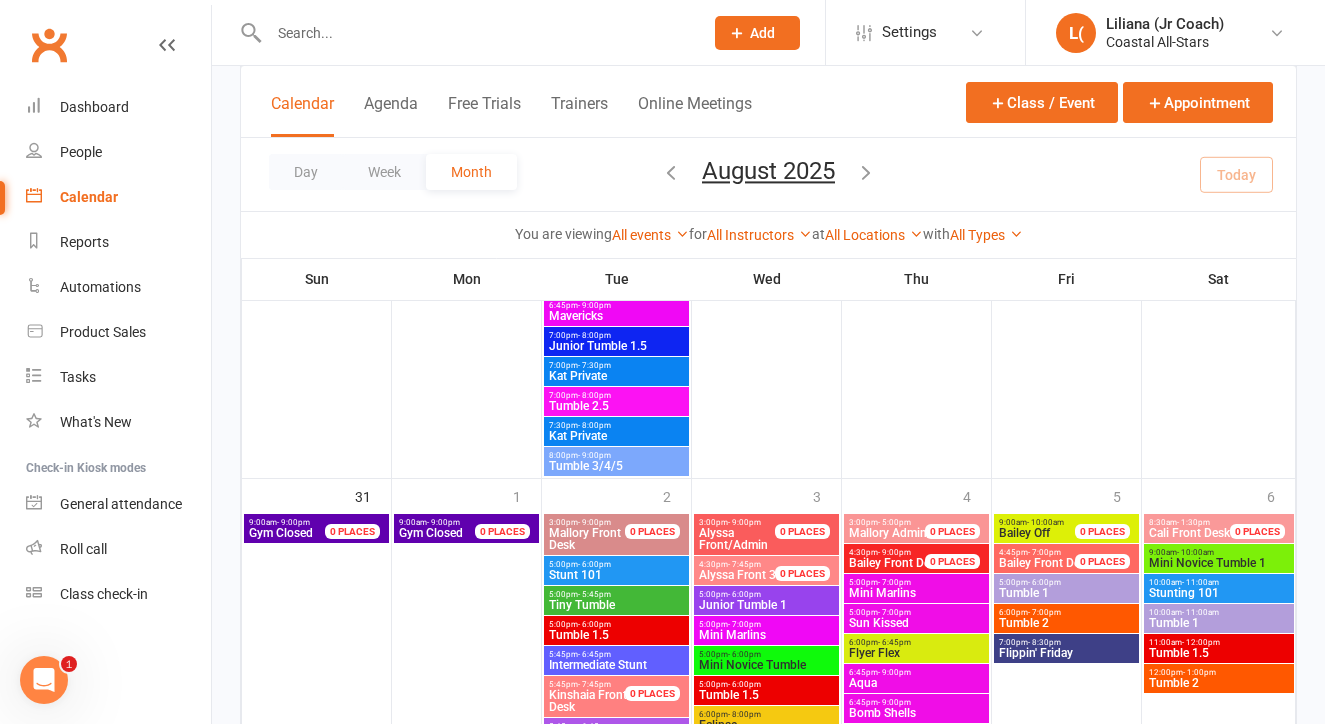 click on "8:00pm  - 9:00pm" at bounding box center (616, 455) 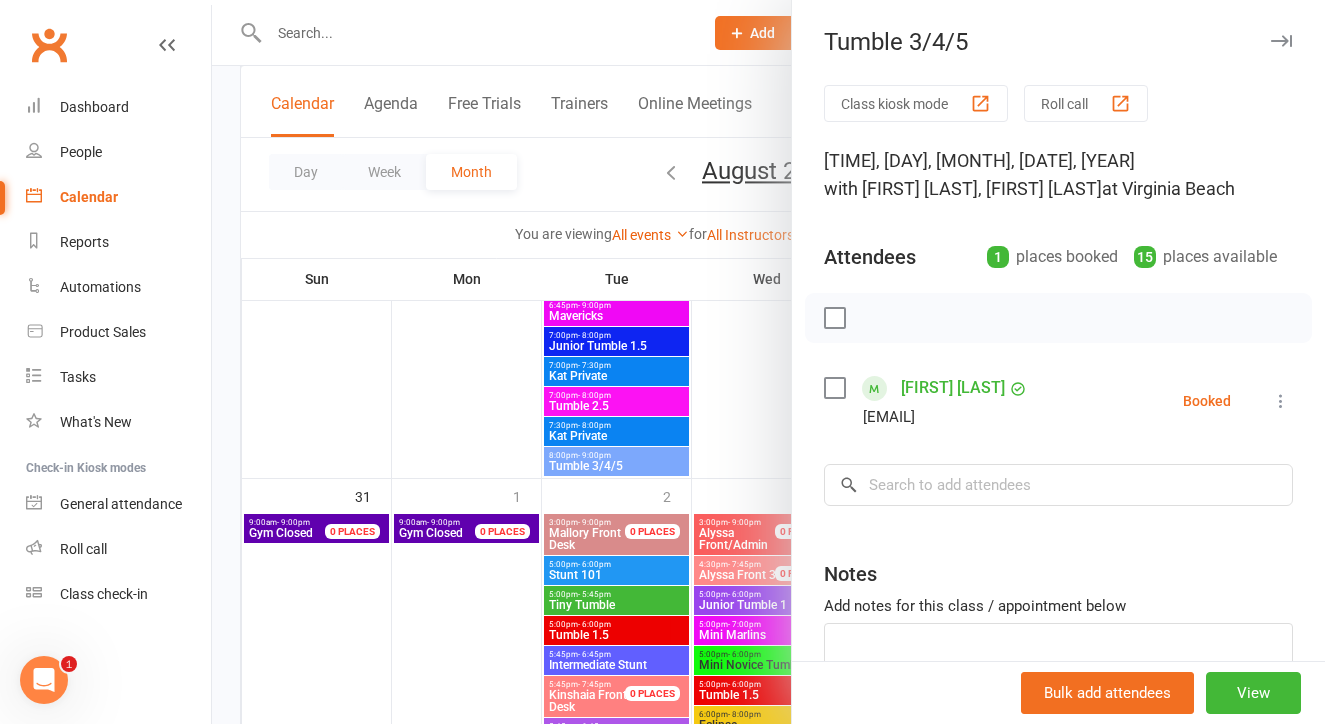 click at bounding box center [768, 362] 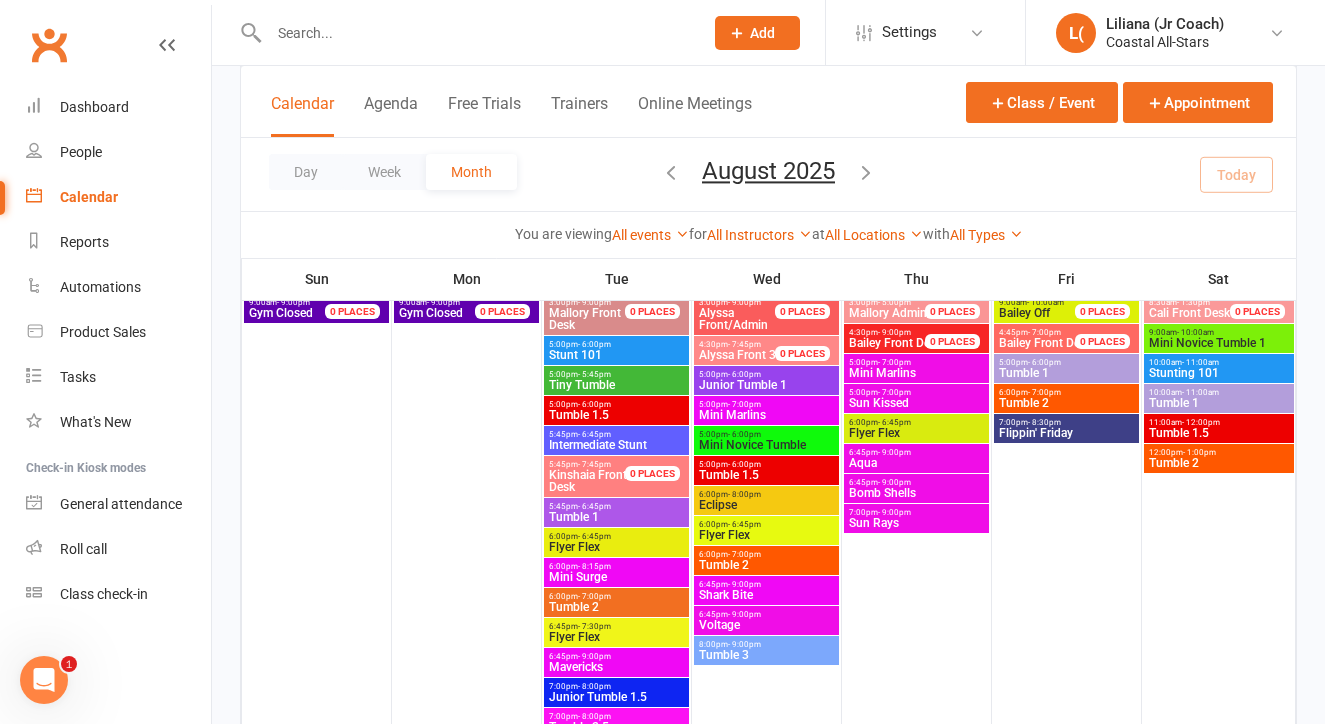 scroll, scrollTop: 4461, scrollLeft: 0, axis: vertical 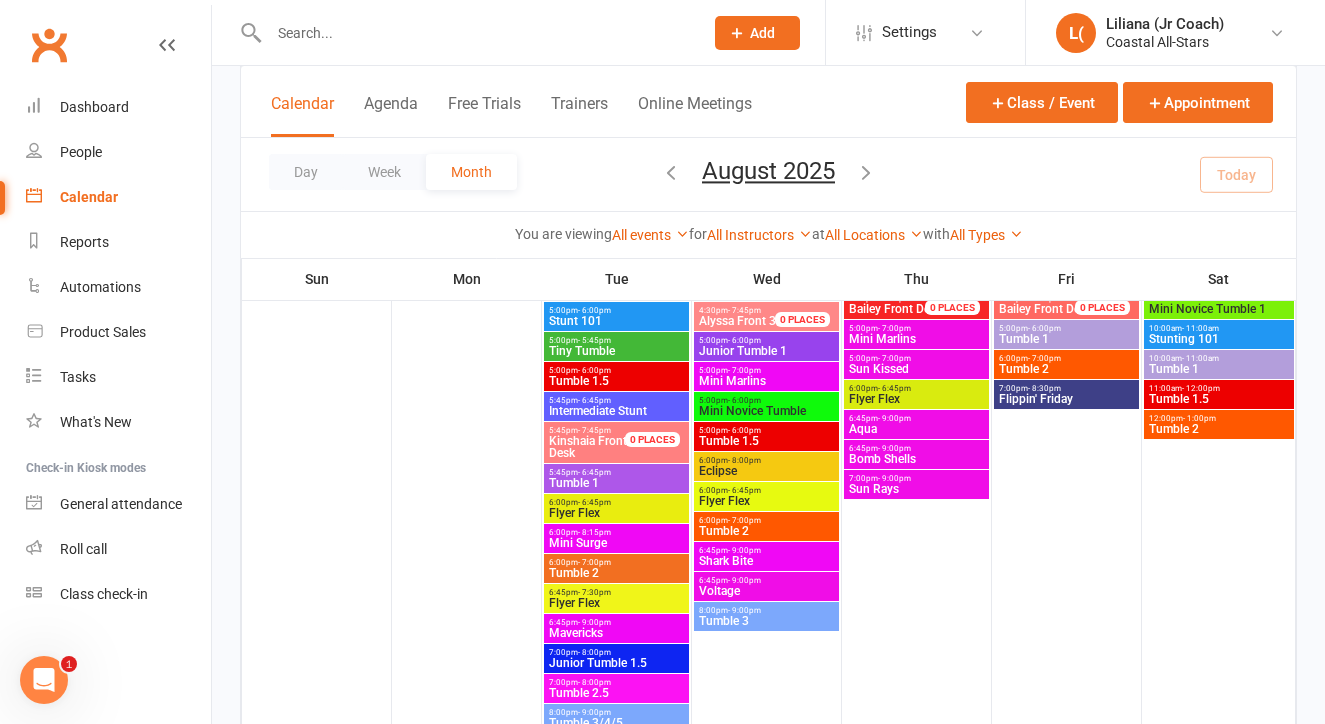 click on "6:00pm  - 8:00pm" at bounding box center [766, 460] 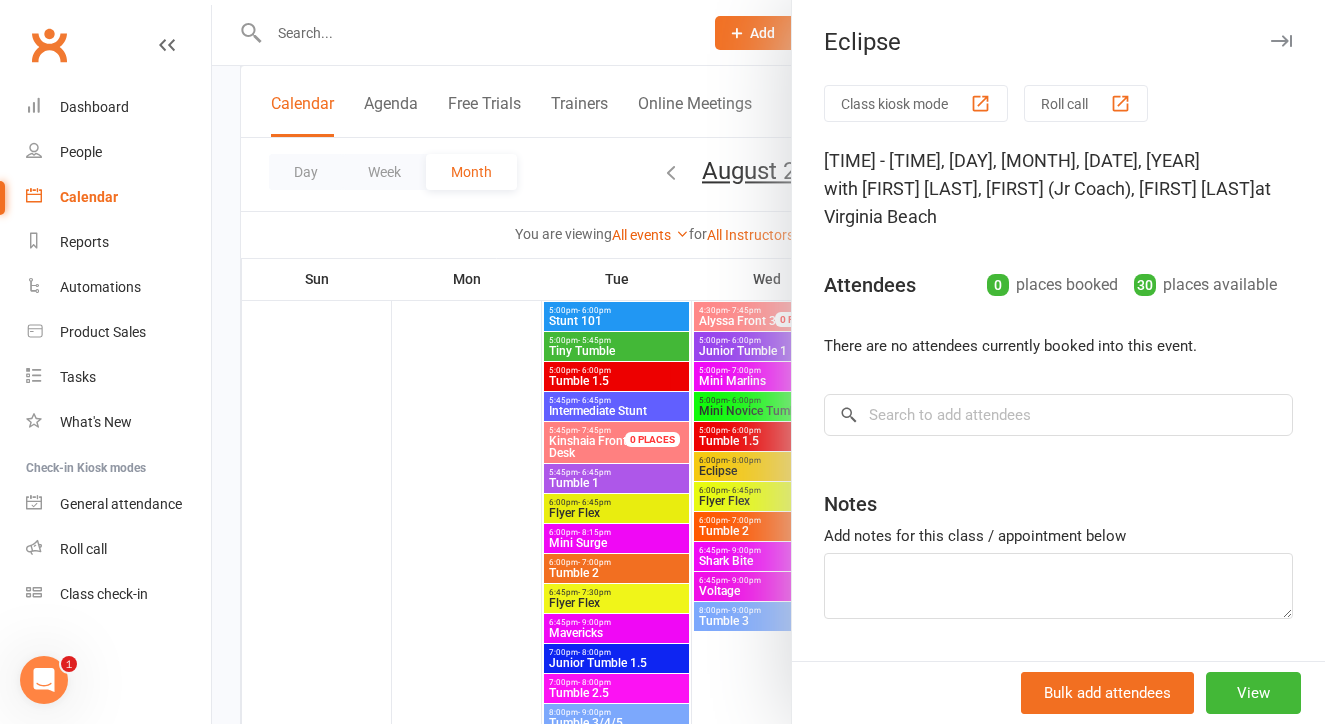 click at bounding box center (768, 362) 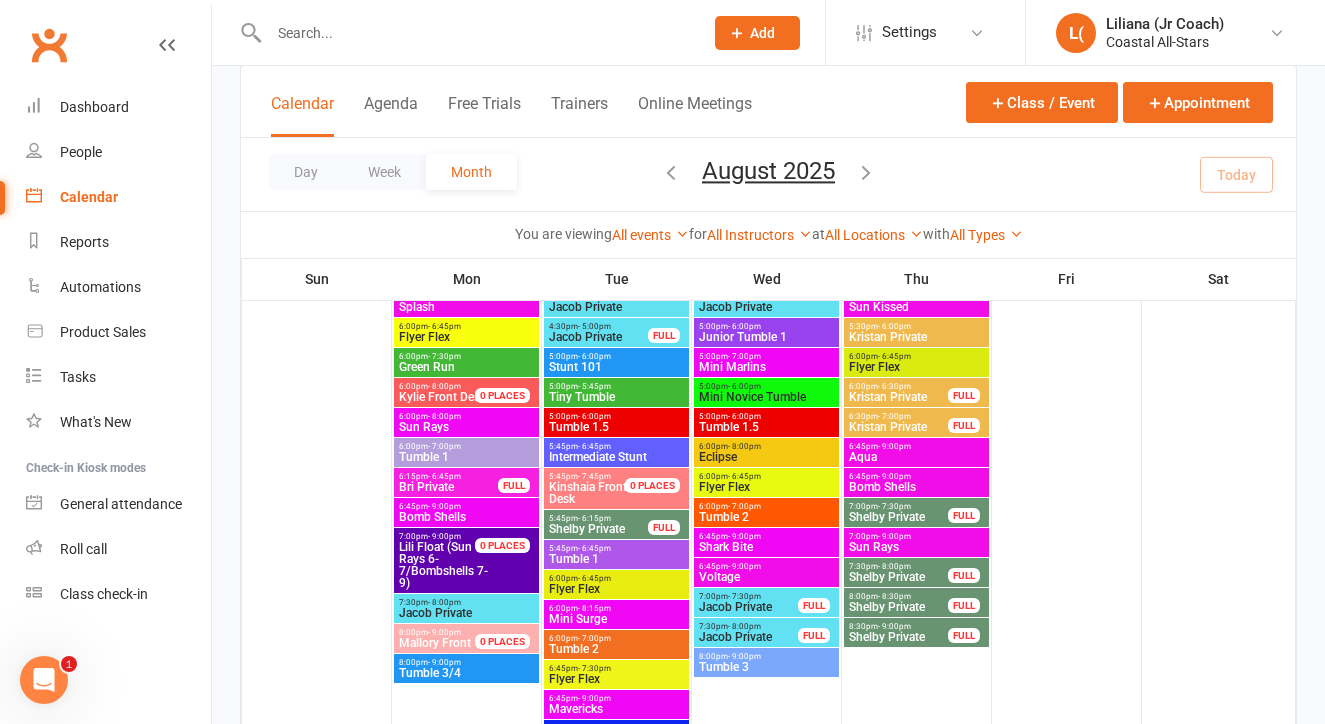 scroll, scrollTop: 3797, scrollLeft: 0, axis: vertical 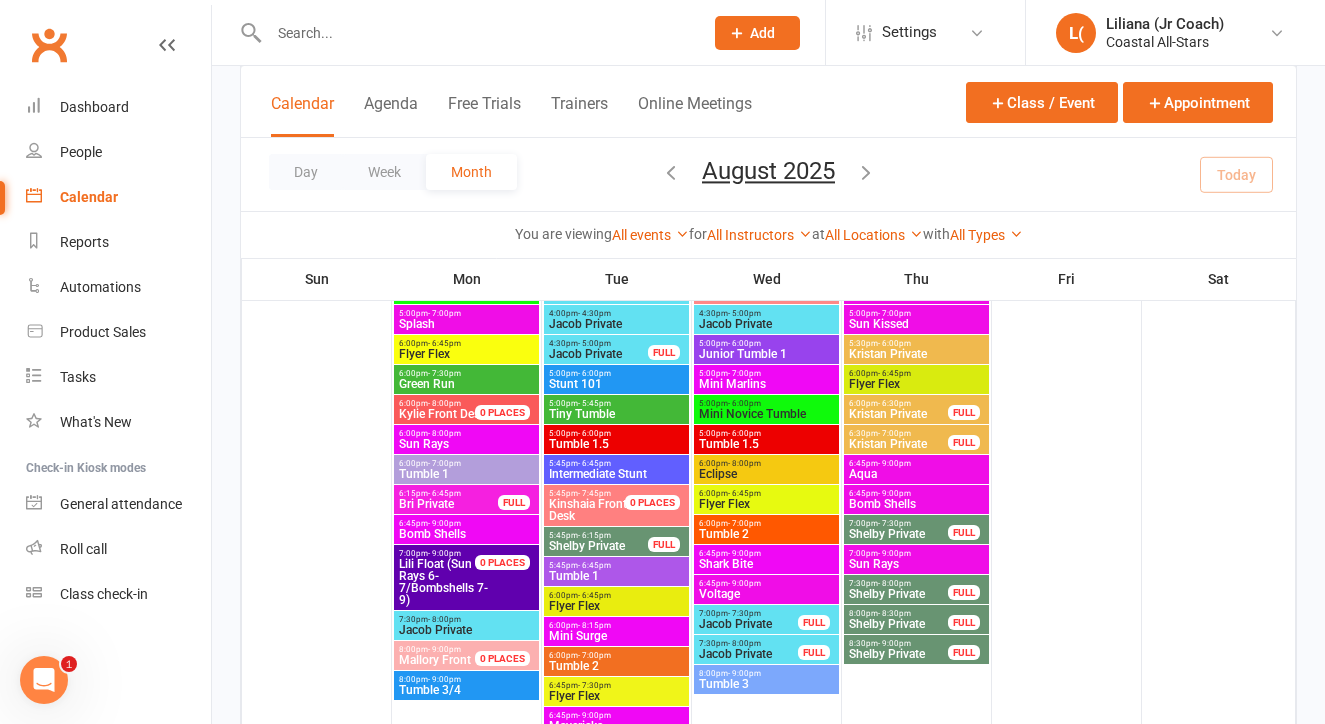 click on "Eclipse" at bounding box center [766, 474] 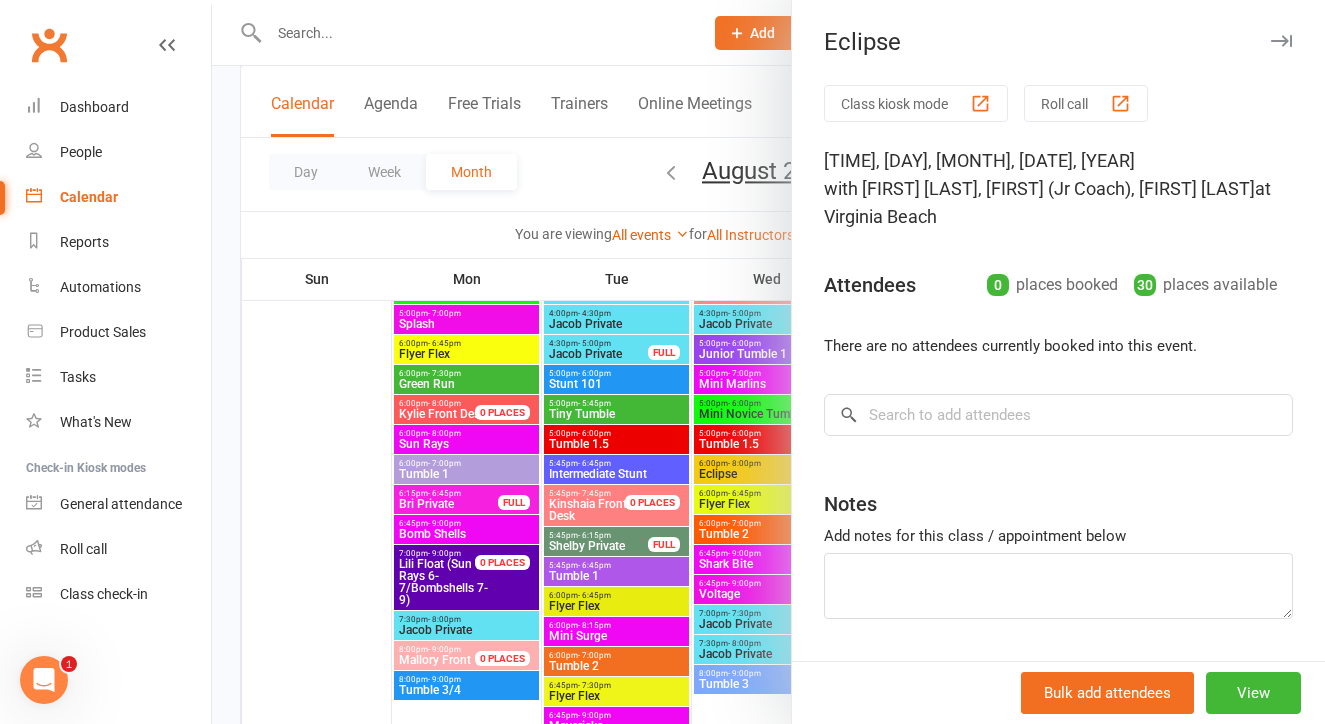click at bounding box center (768, 362) 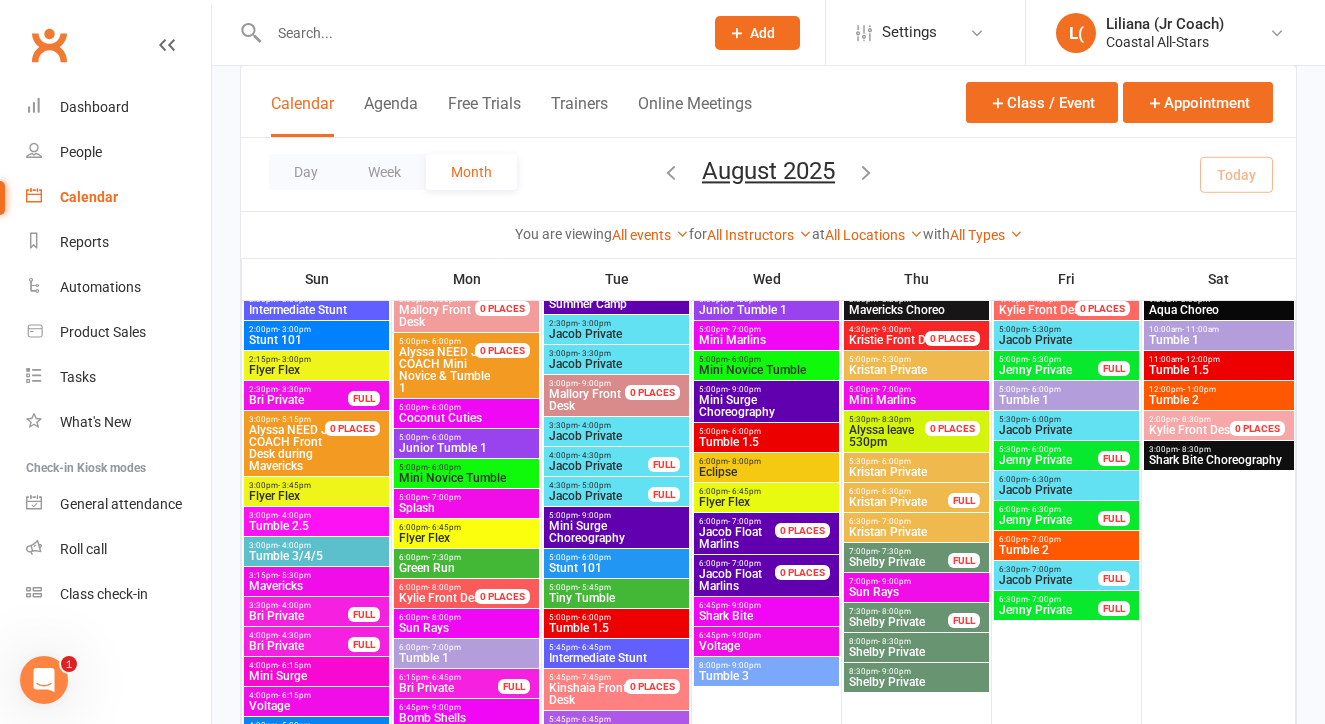 scroll, scrollTop: 2920, scrollLeft: 0, axis: vertical 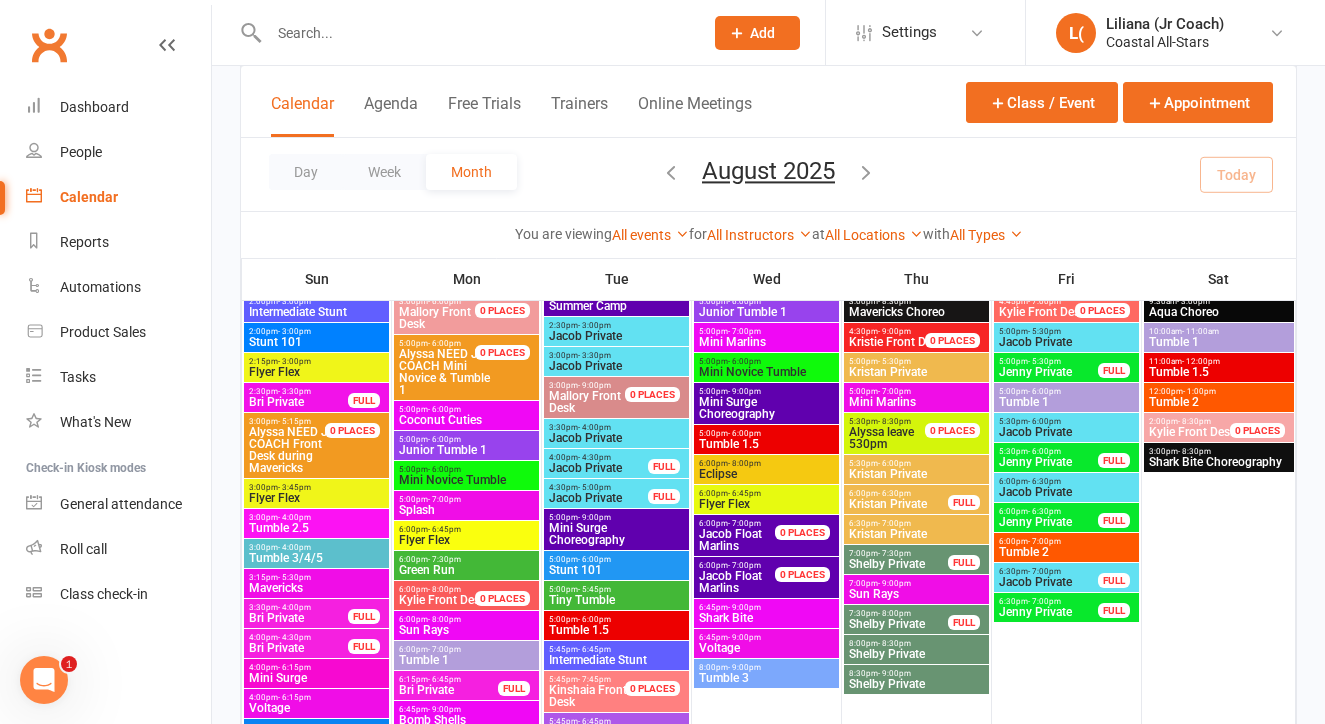 click on "Eclipse" at bounding box center (766, 474) 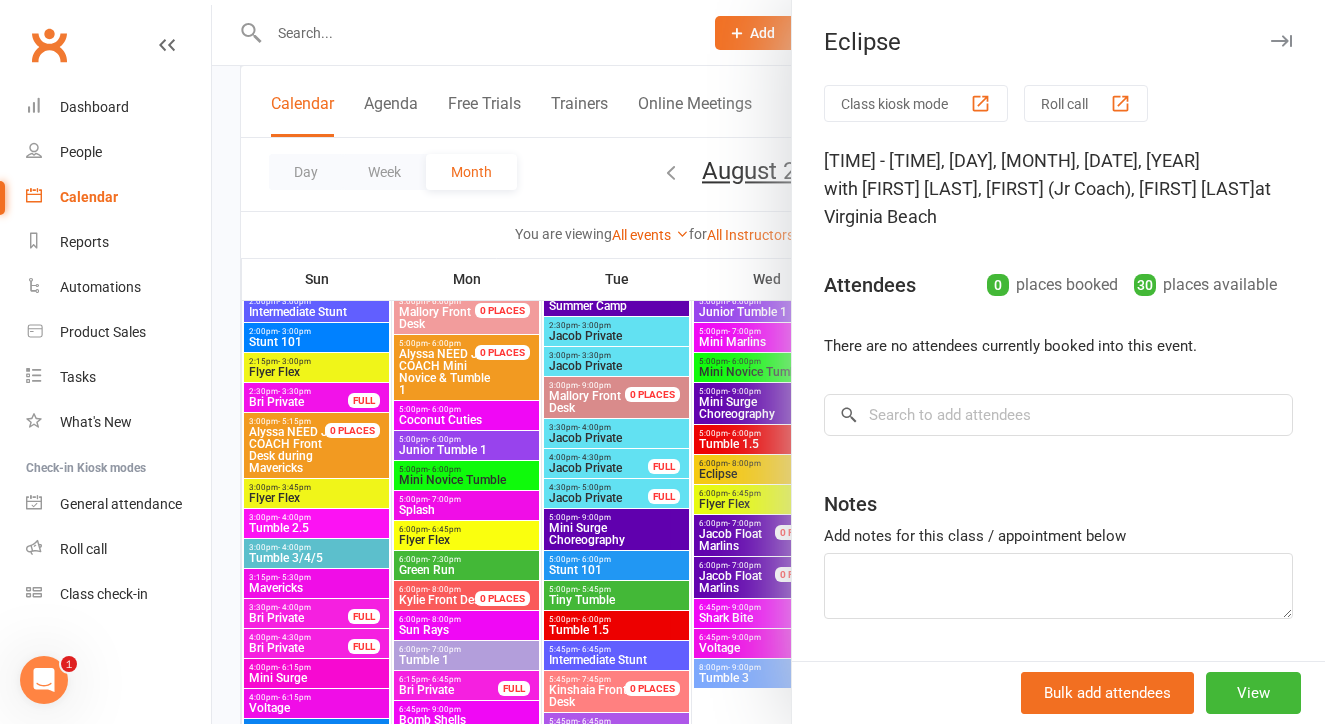click at bounding box center [768, 362] 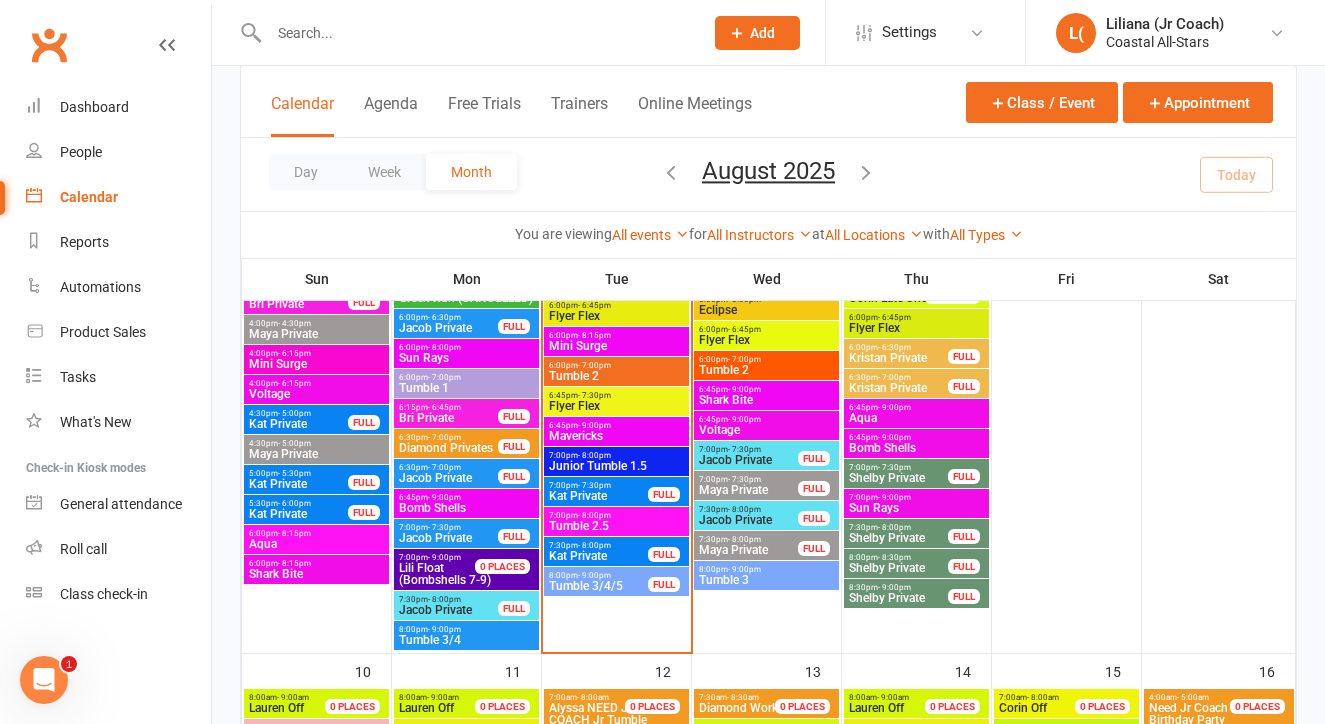 scroll, scrollTop: 1474, scrollLeft: 0, axis: vertical 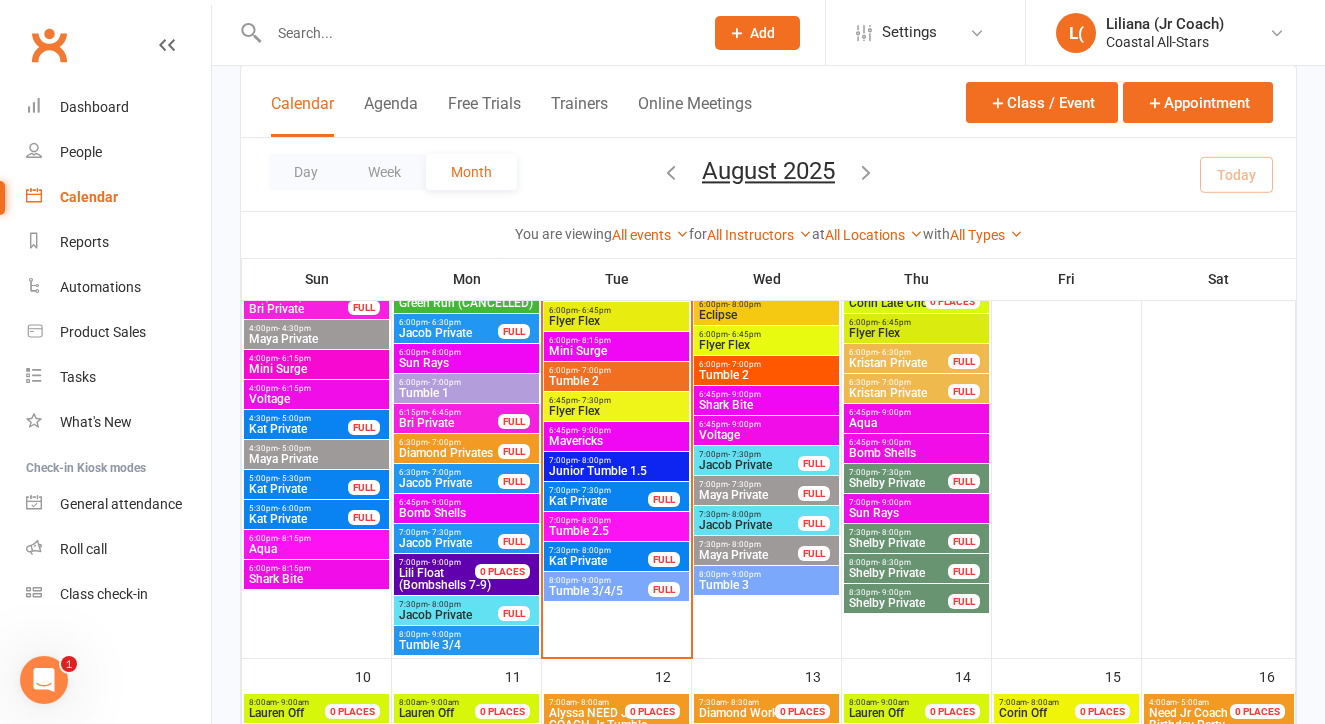 click on "7:00pm  - 9:00pm" at bounding box center [916, 502] 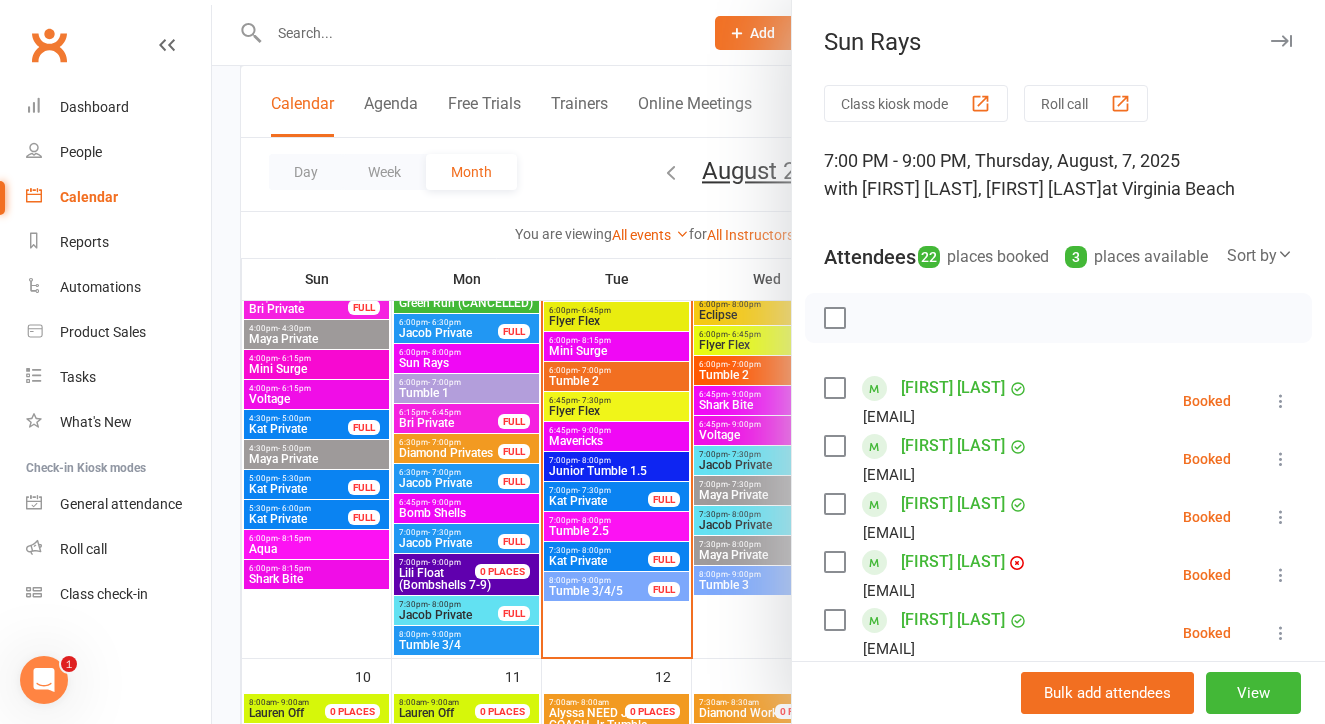 click at bounding box center [768, 362] 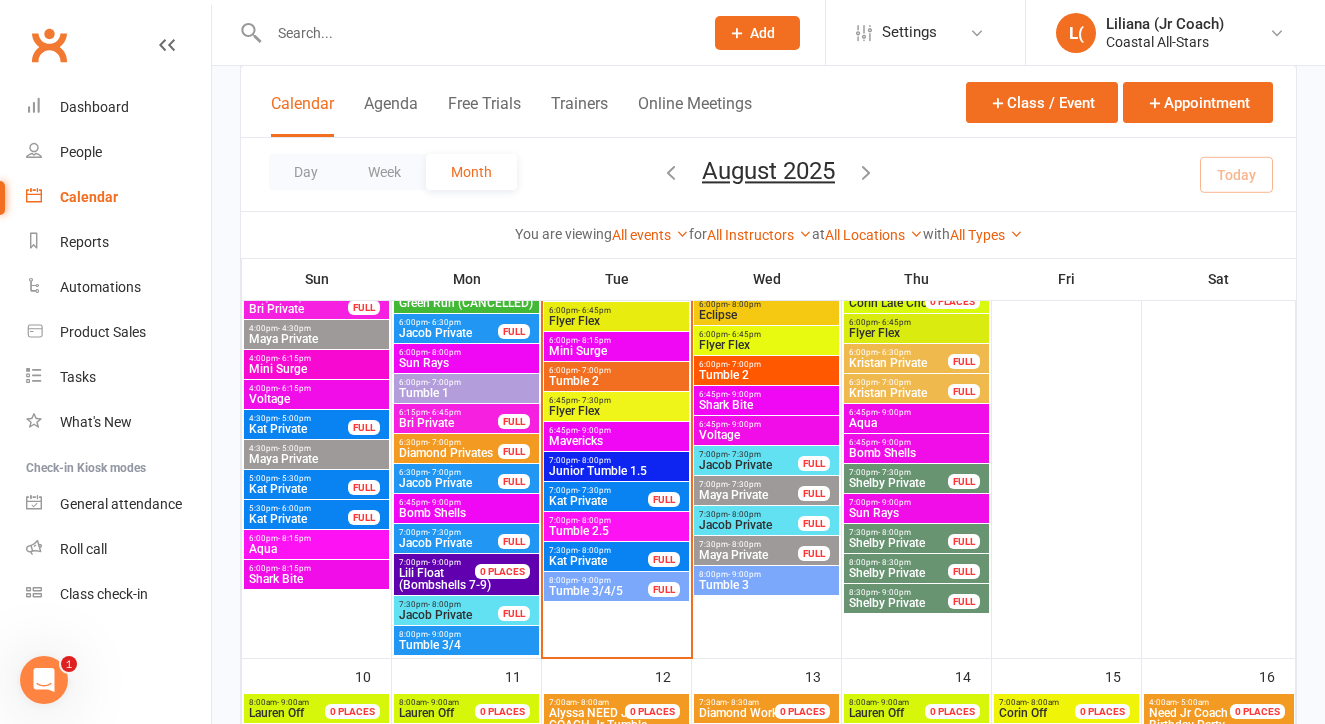 click on "Mavericks" at bounding box center (616, 441) 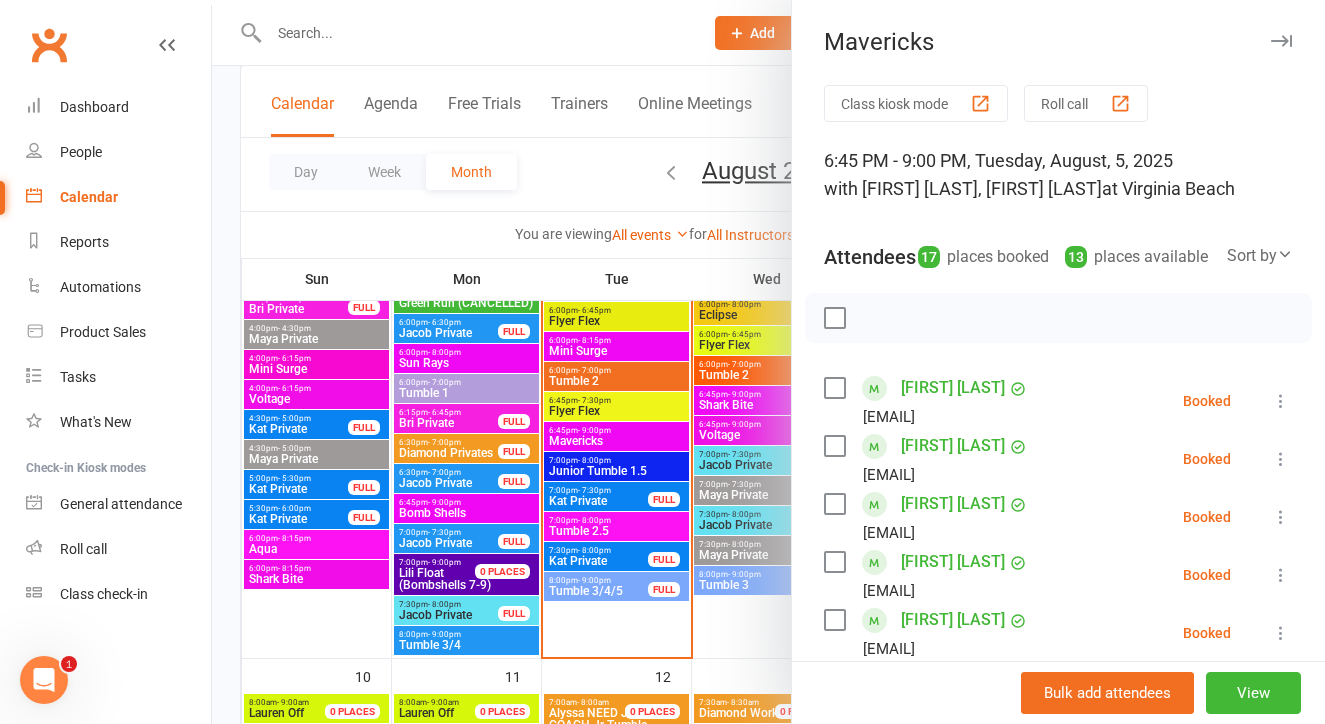 scroll, scrollTop: 0, scrollLeft: 0, axis: both 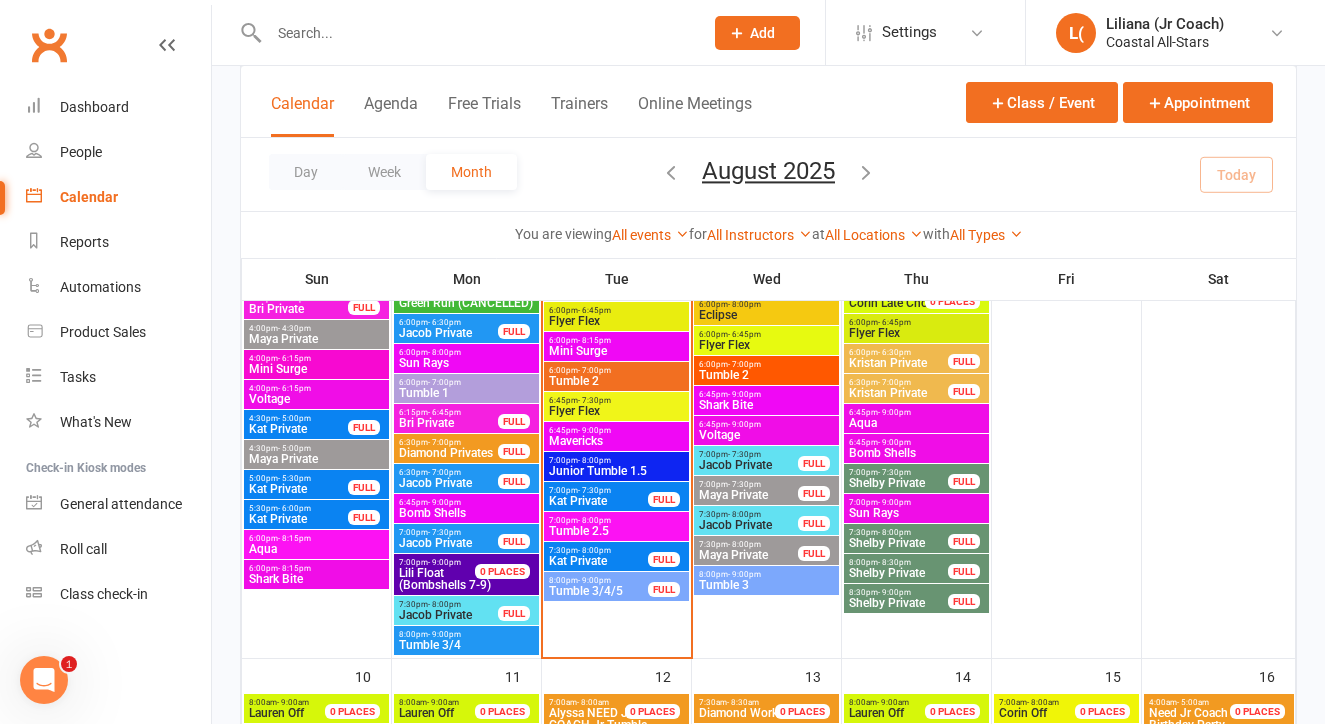 click on "Tumble 3" at bounding box center [766, 585] 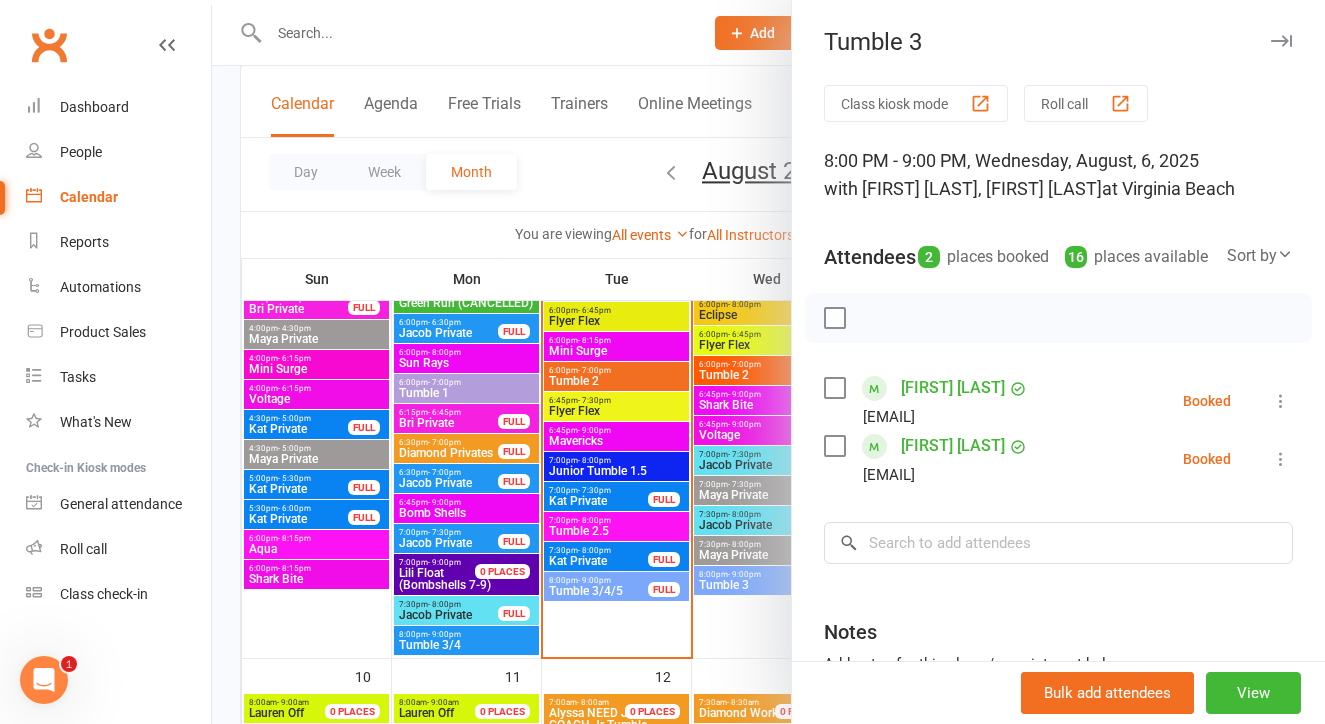click at bounding box center [768, 362] 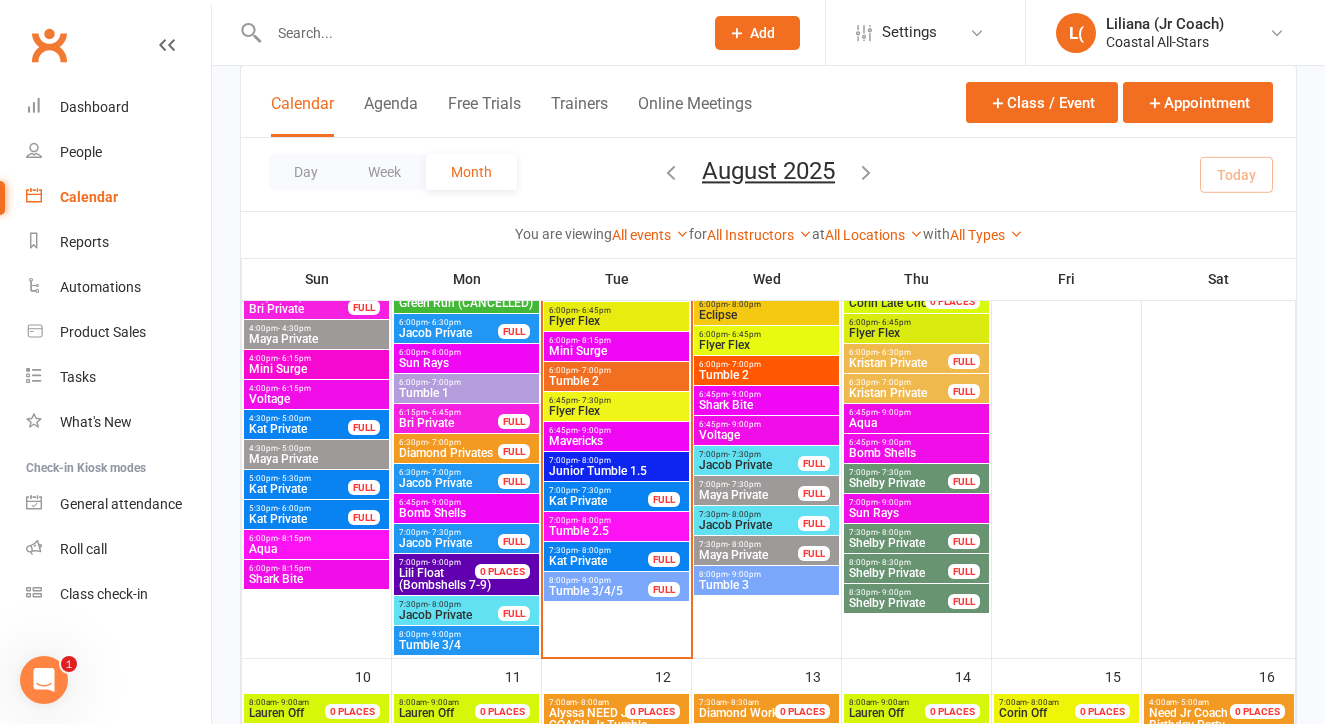 click on "Tumble 3/4" at bounding box center [466, 645] 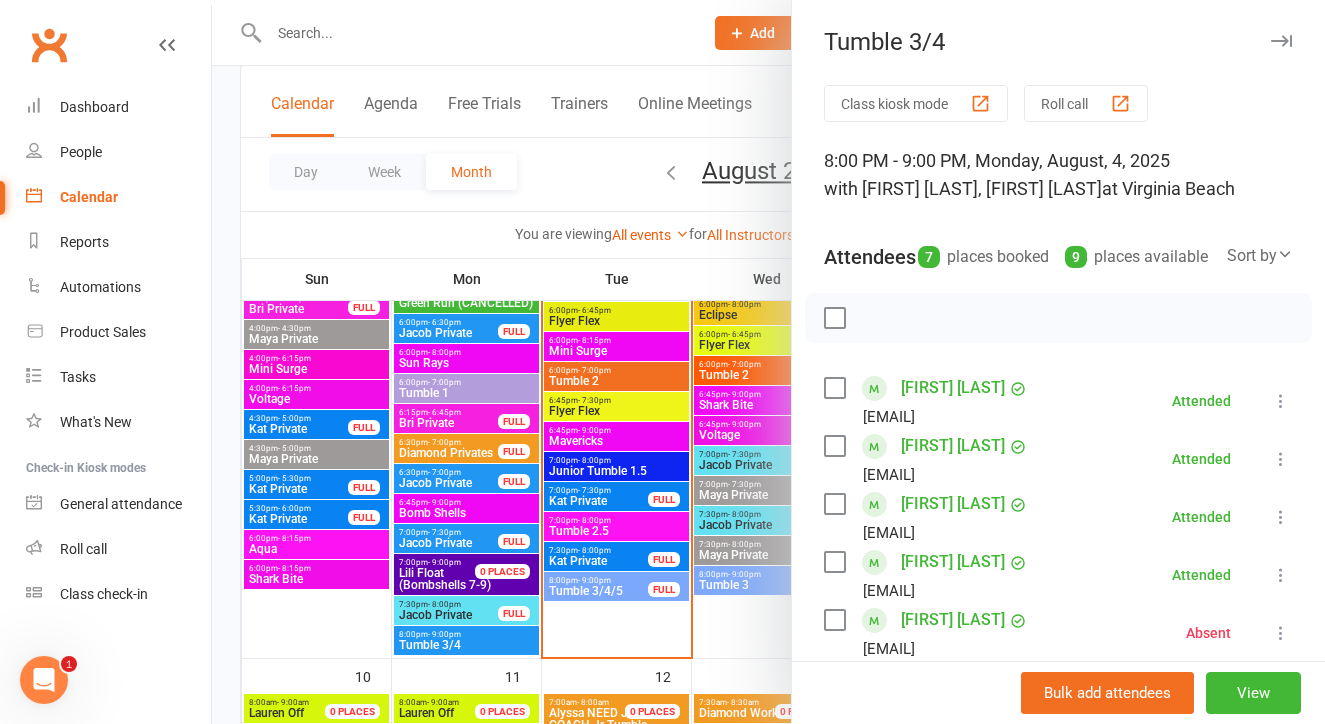 click at bounding box center [768, 362] 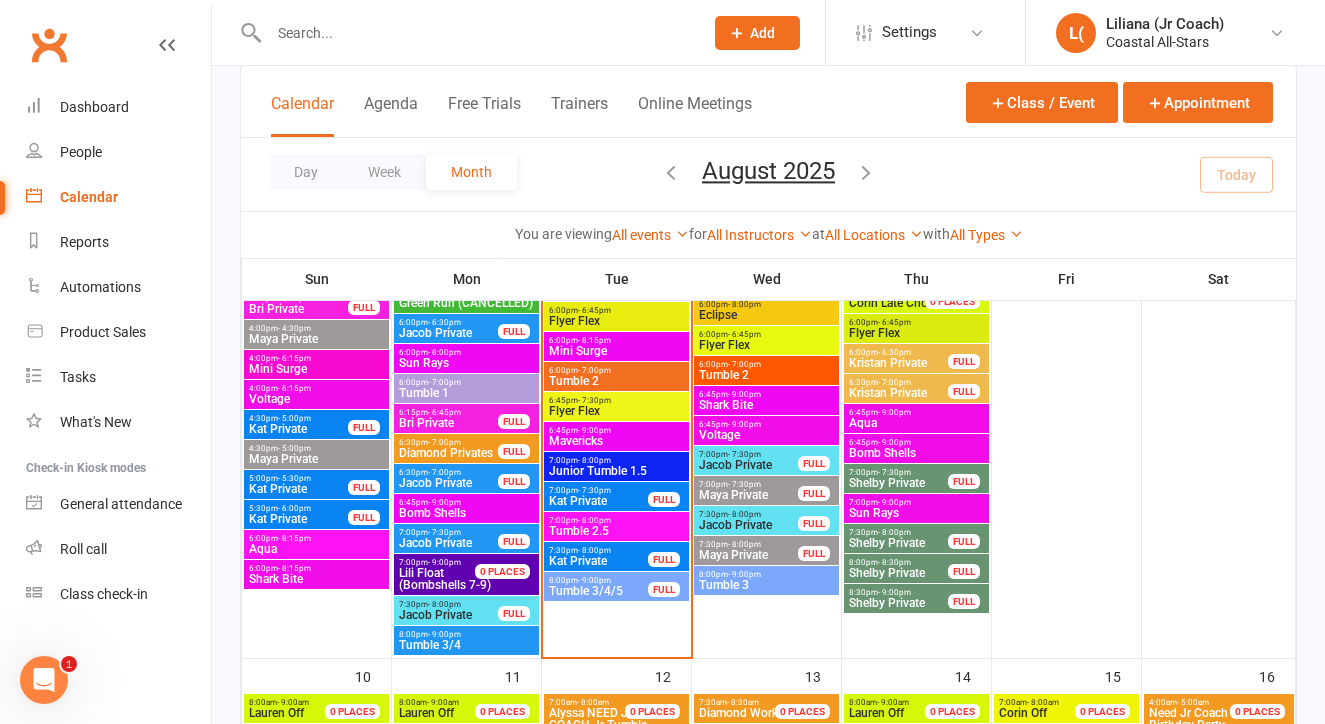 click on "Tumble 3/4/5" at bounding box center (598, 591) 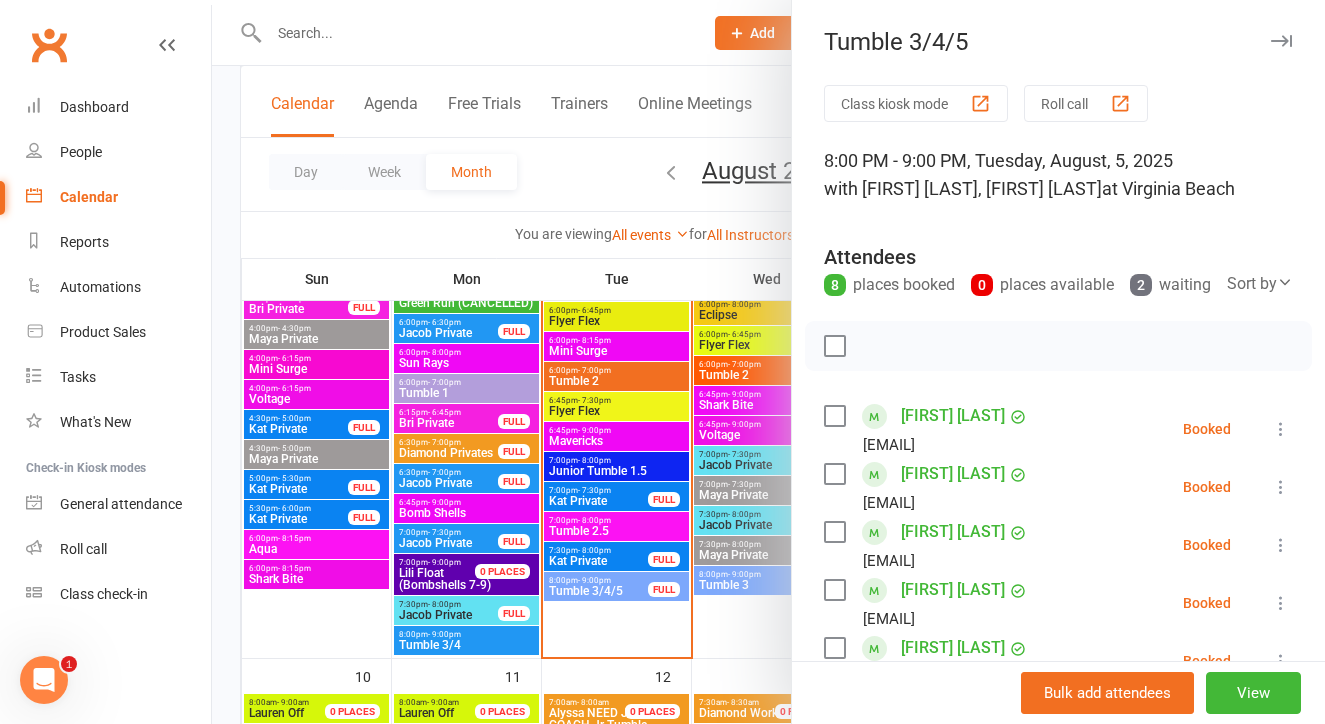 click at bounding box center (768, 362) 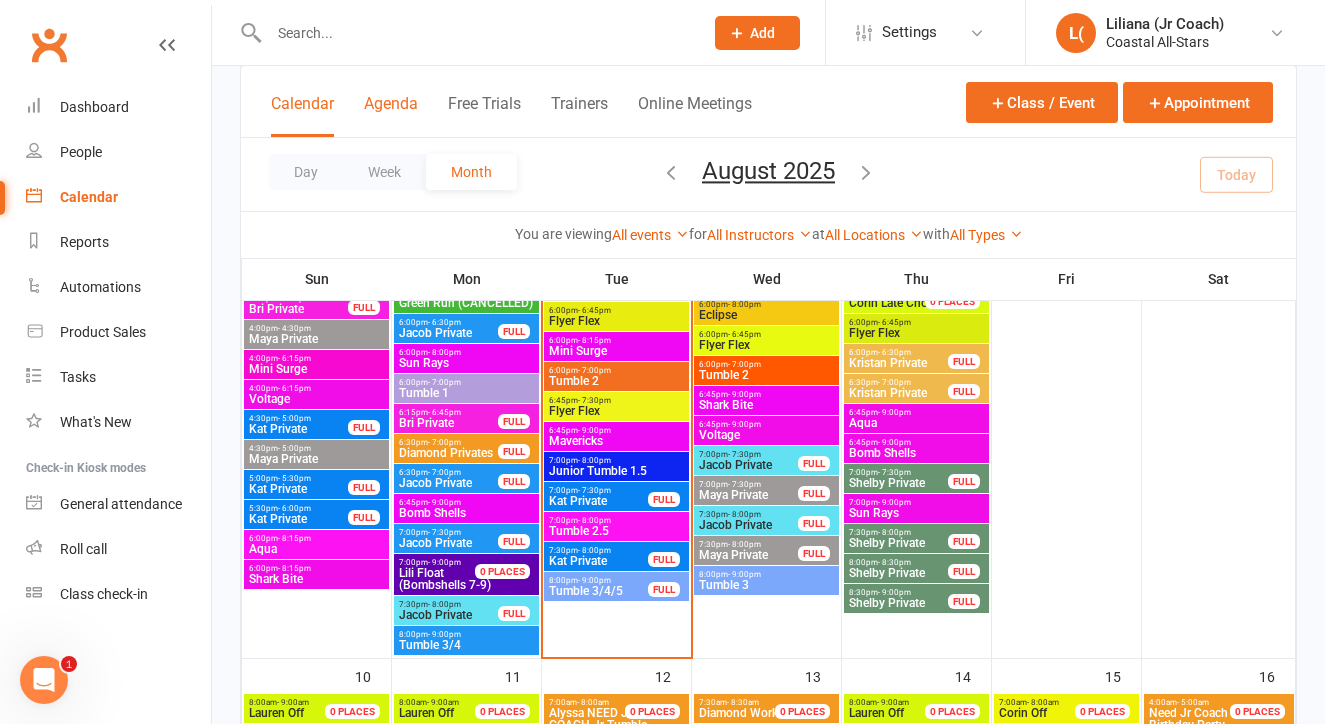 click on "Agenda" at bounding box center (391, 115) 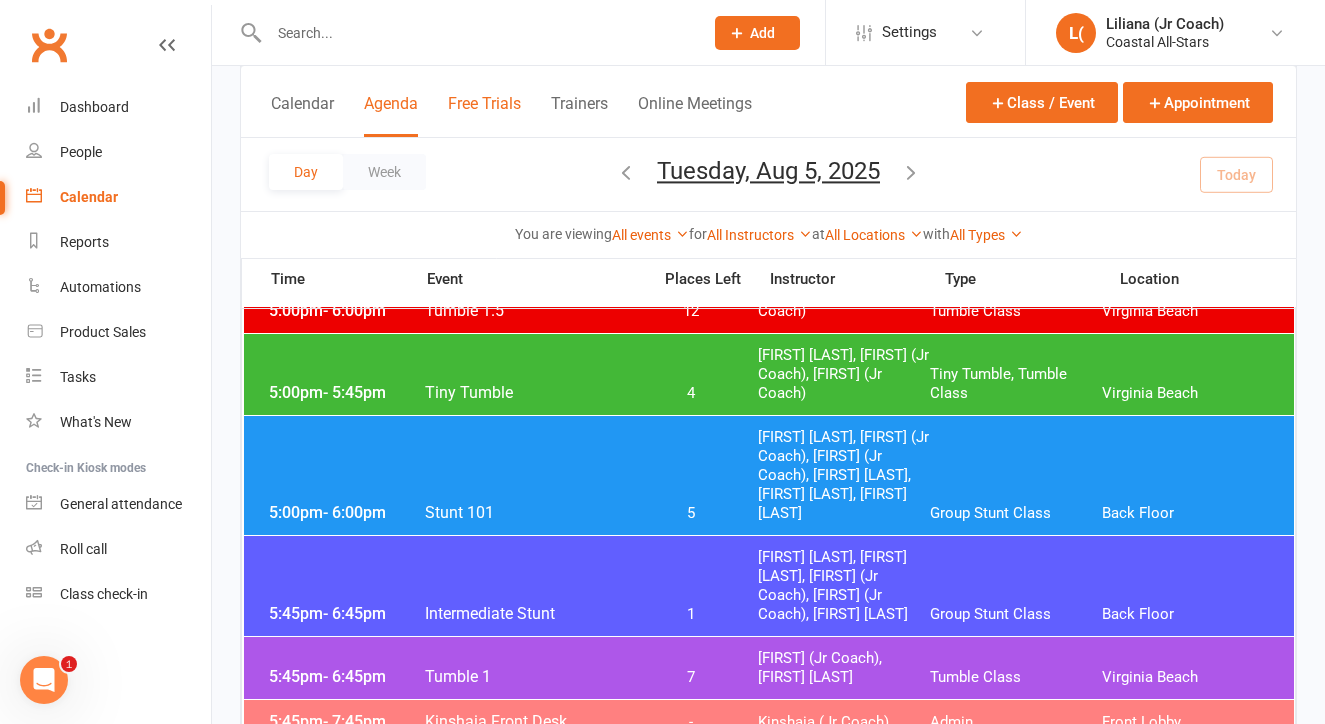 click on "Free Trials" at bounding box center [484, 115] 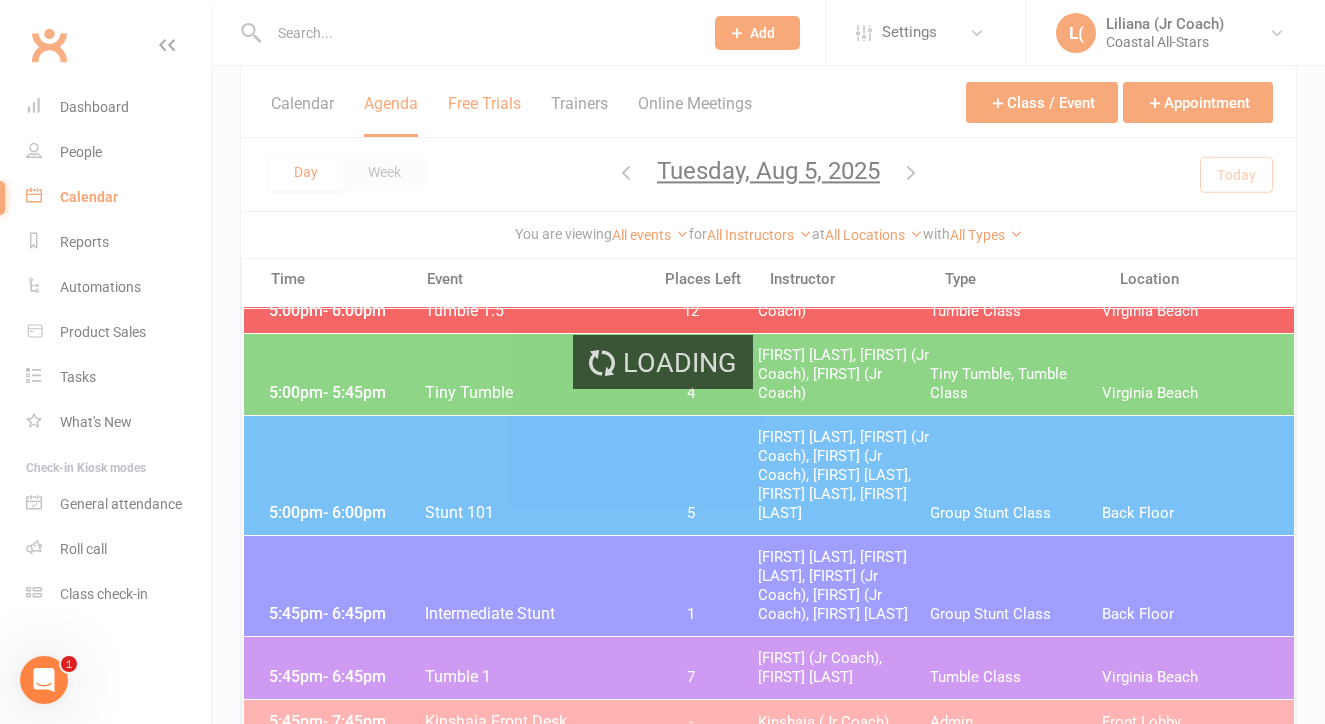 scroll, scrollTop: 0, scrollLeft: 0, axis: both 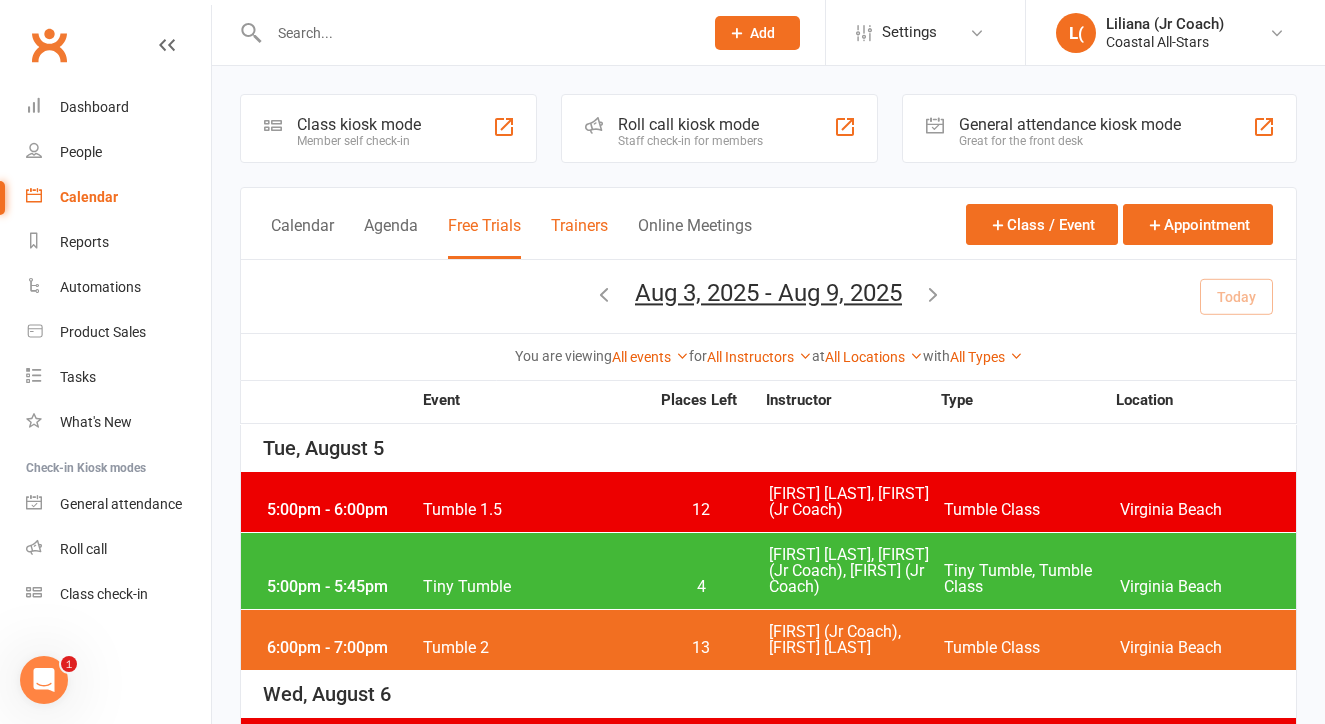 click on "Trainers" at bounding box center [579, 237] 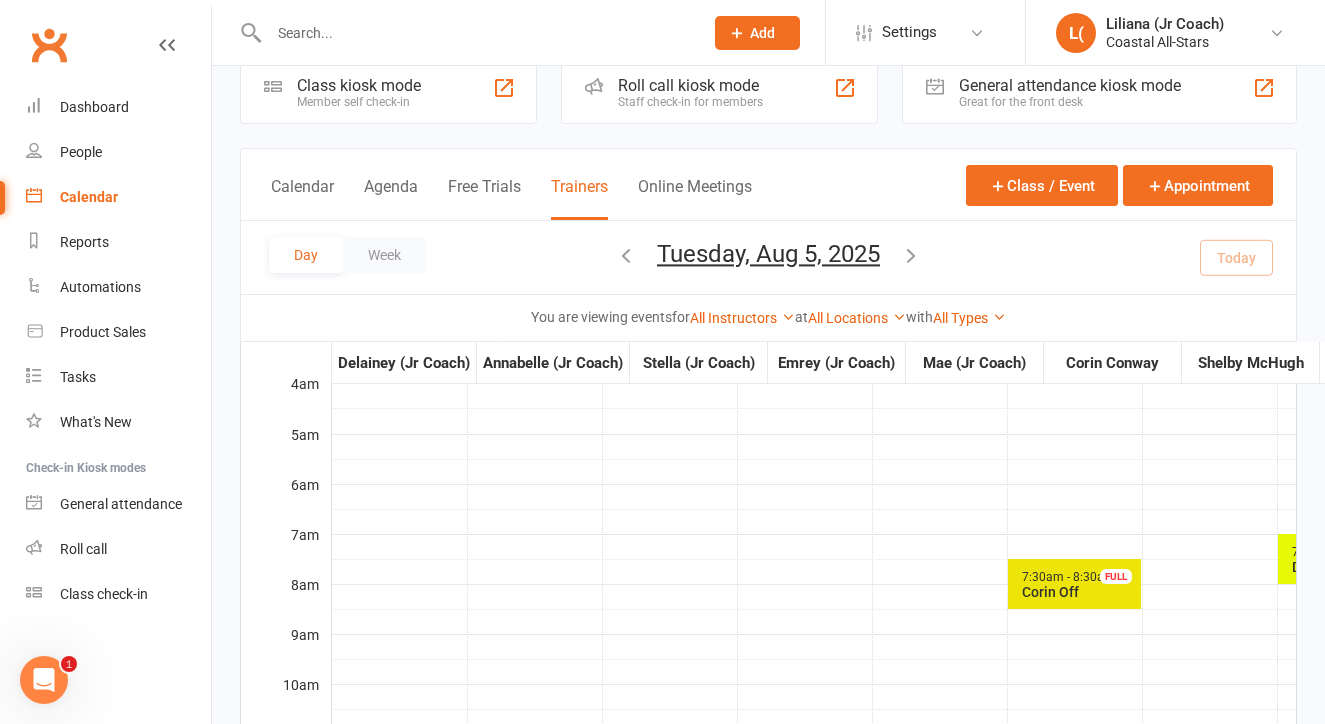scroll, scrollTop: 41, scrollLeft: 0, axis: vertical 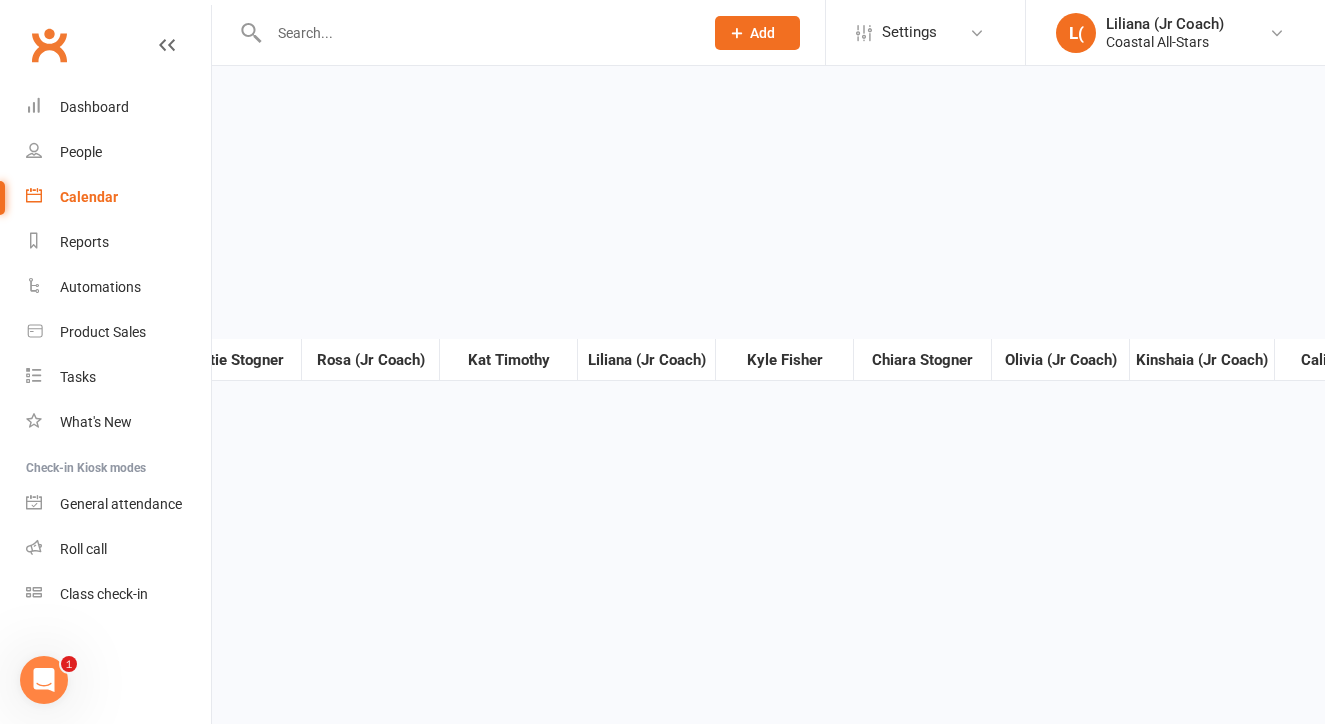 click on "Liliana (Jr Coach)" at bounding box center (646, 360) 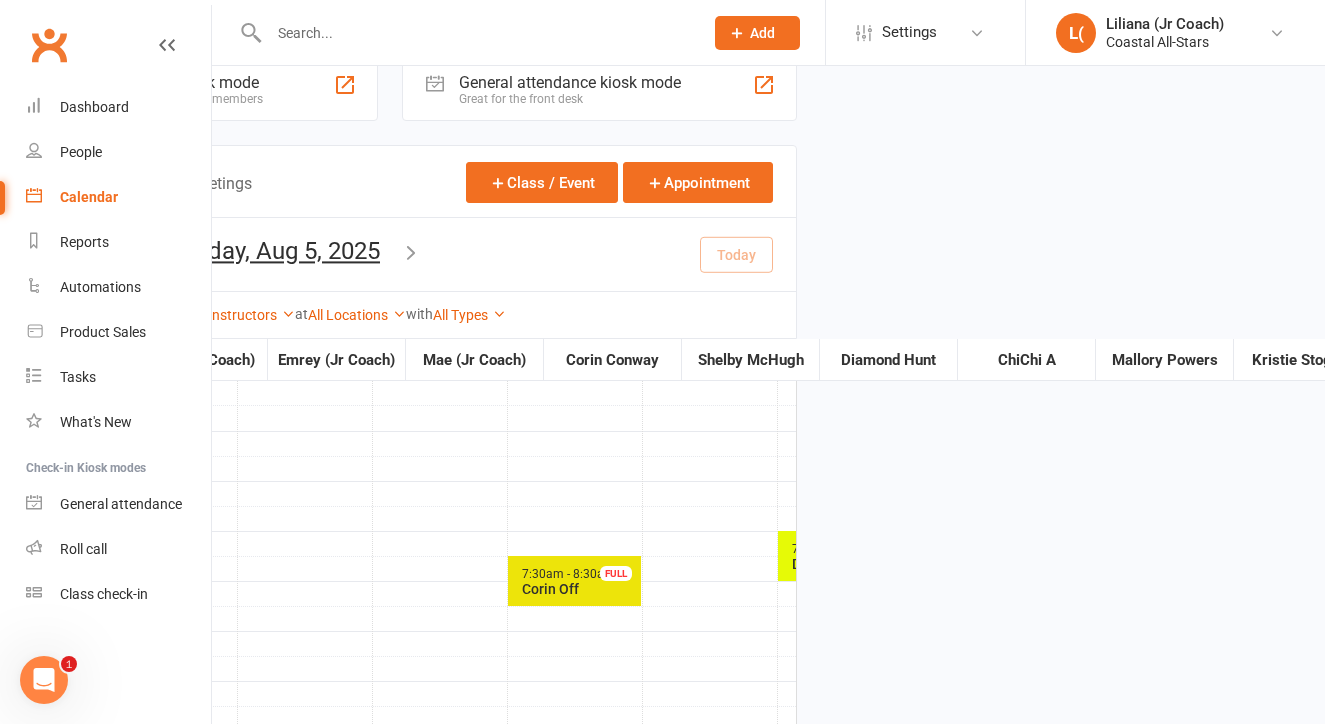 scroll, scrollTop: 42, scrollLeft: 0, axis: vertical 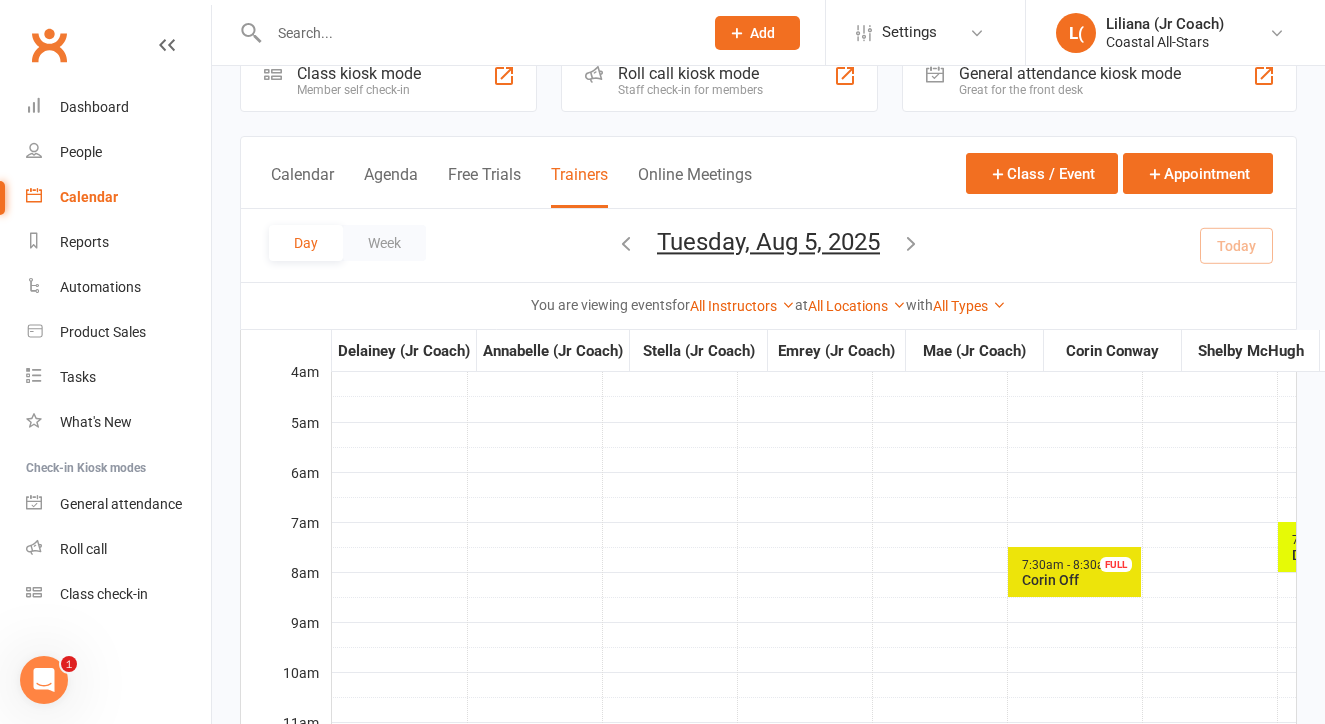 click on "Calendar Agenda Free Trials Trainers Online Meetings
Class / Event  Appointment" at bounding box center (768, 173) 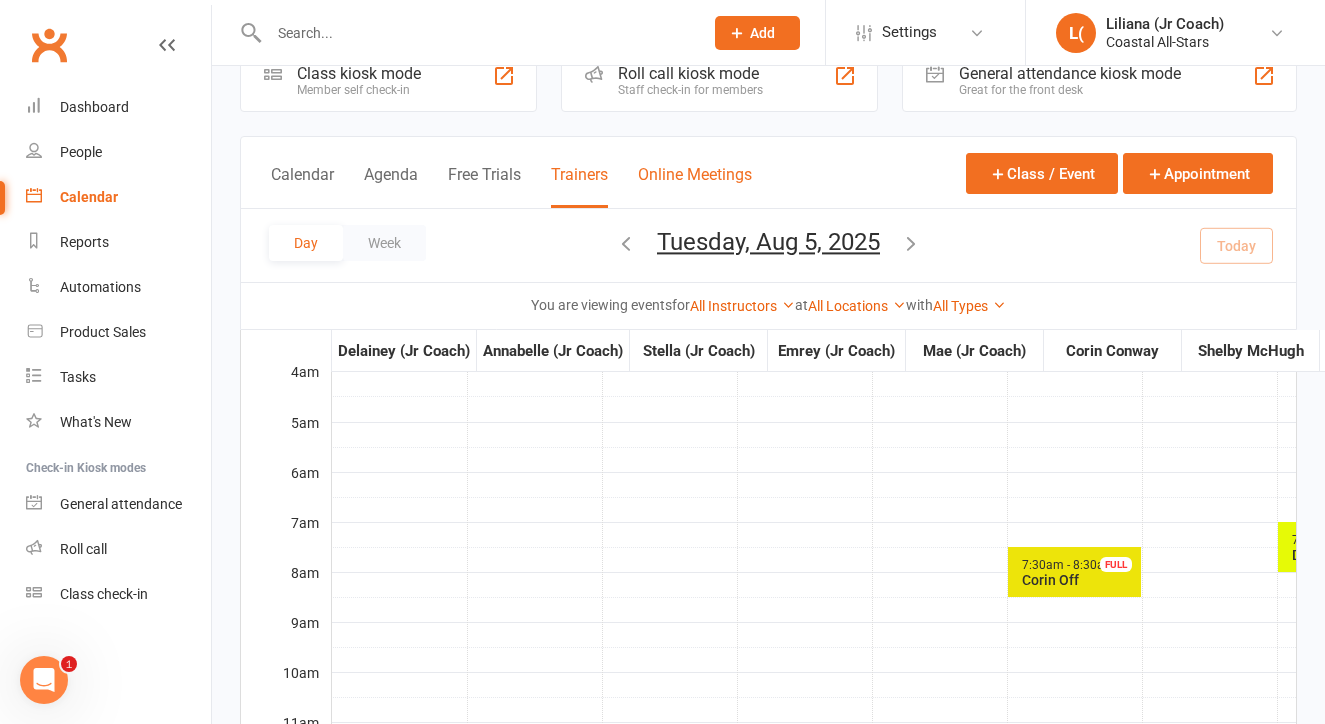 click on "Online Meetings" at bounding box center [695, 186] 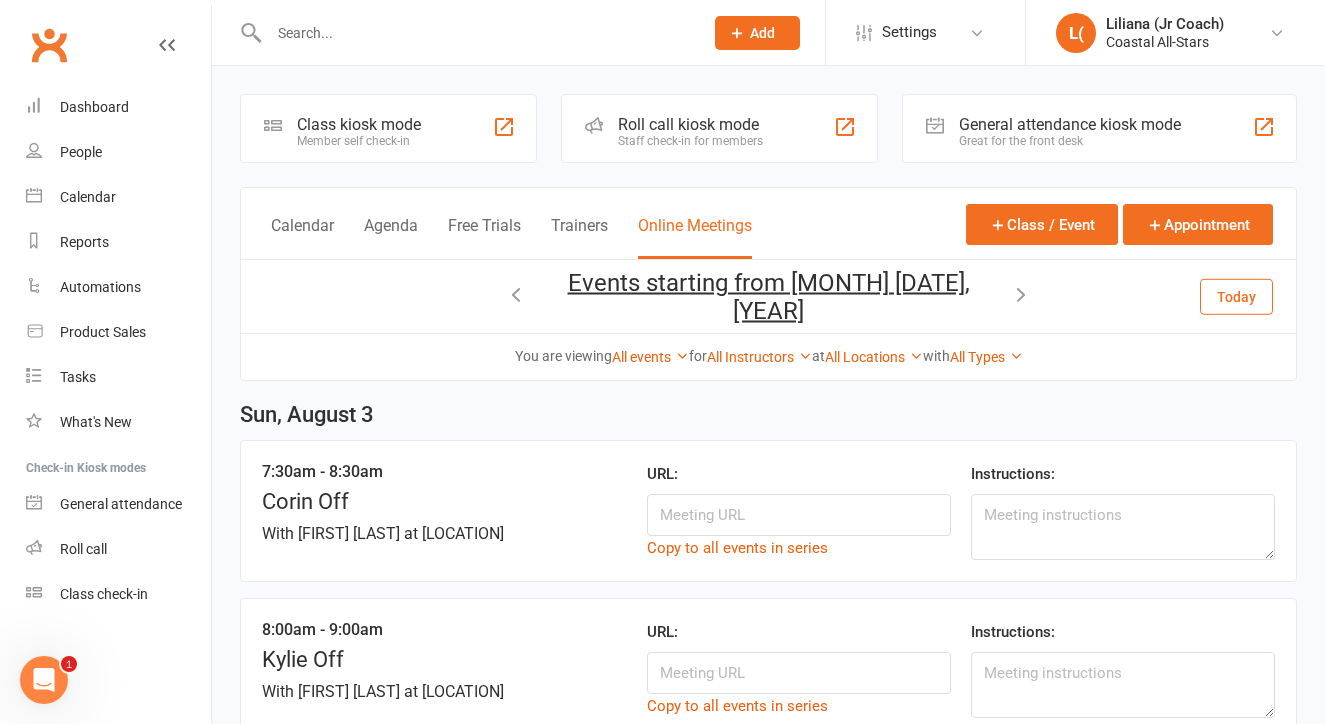 scroll, scrollTop: 0, scrollLeft: 0, axis: both 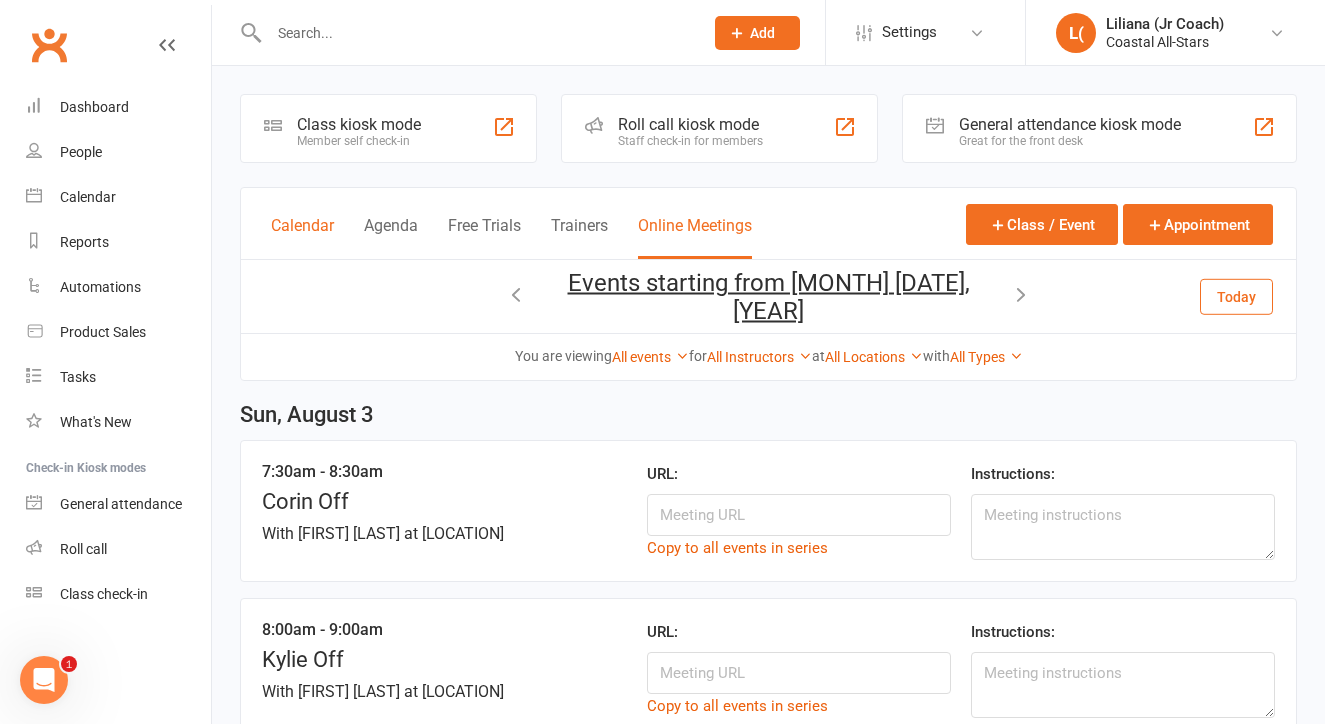 click on "Calendar" at bounding box center [302, 237] 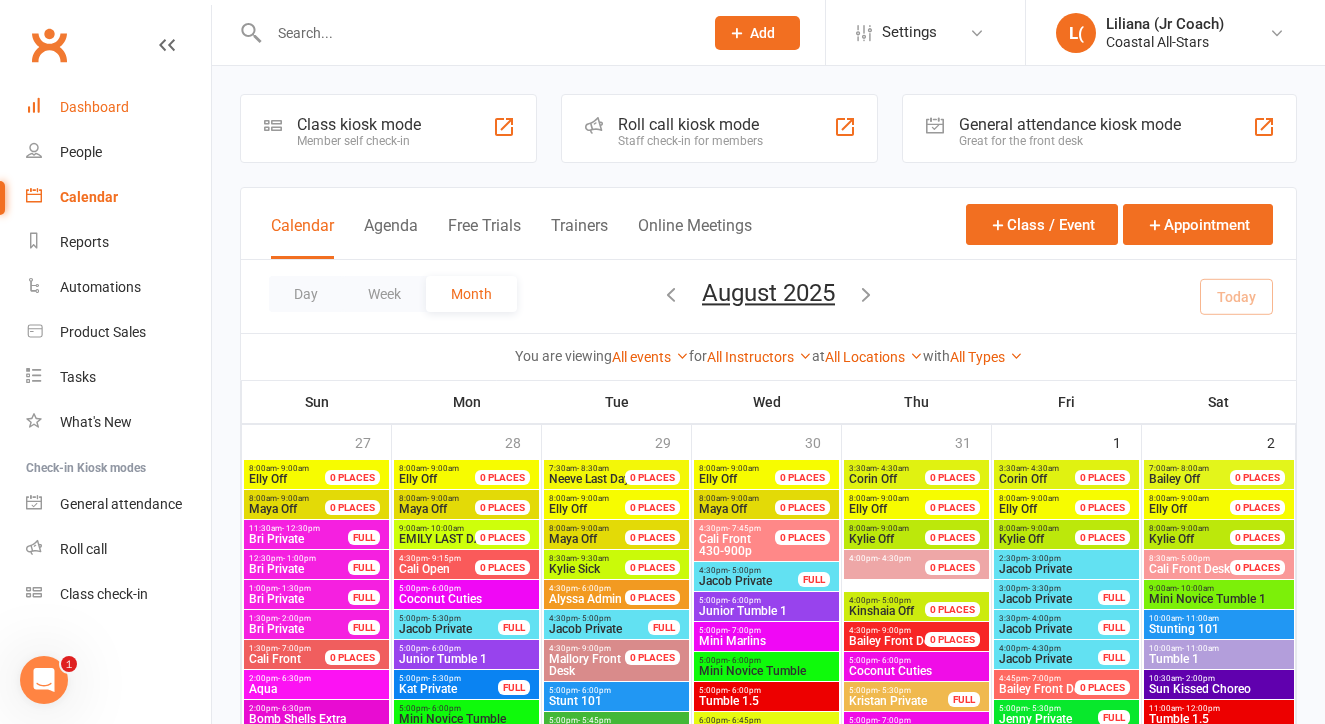 click on "Dashboard" at bounding box center [118, 107] 